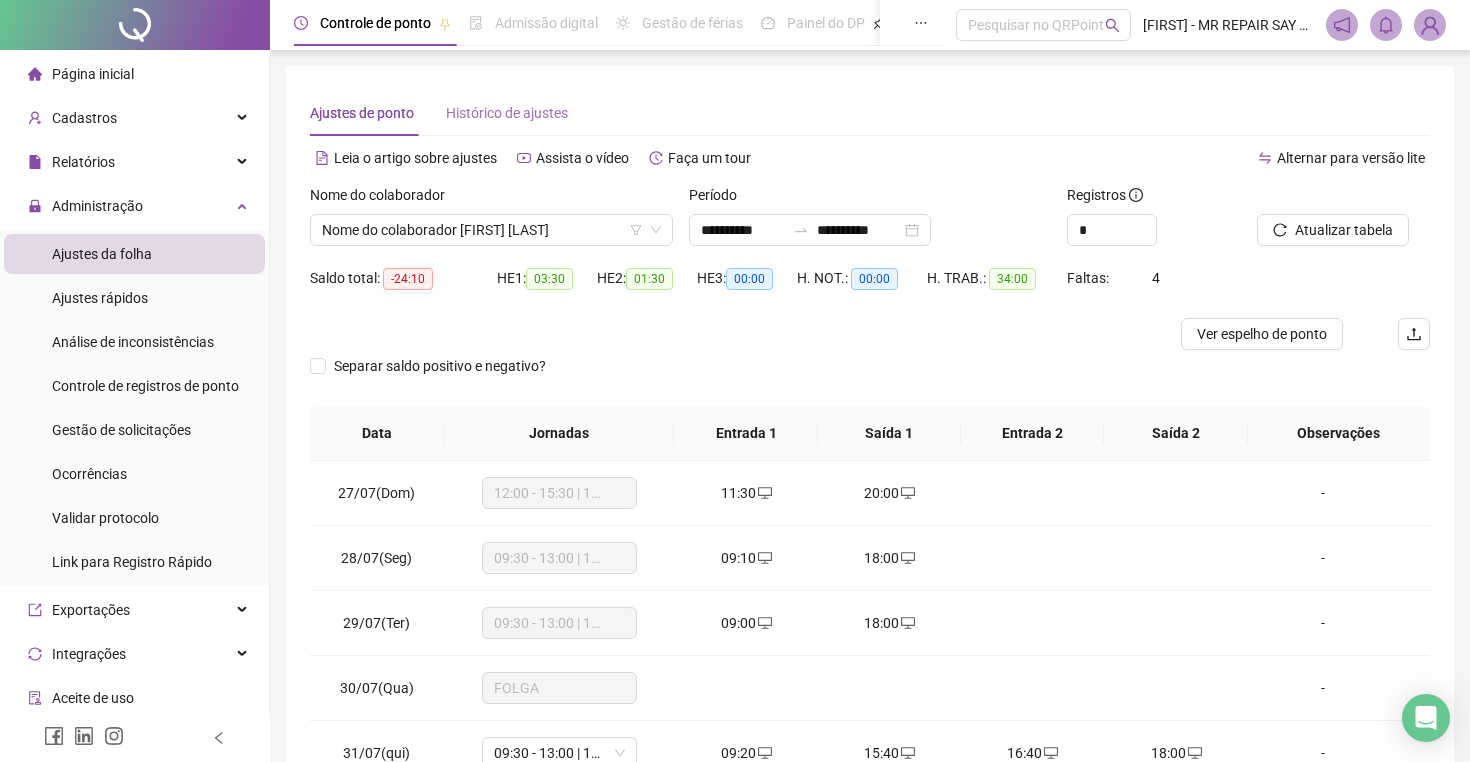 scroll, scrollTop: 0, scrollLeft: 0, axis: both 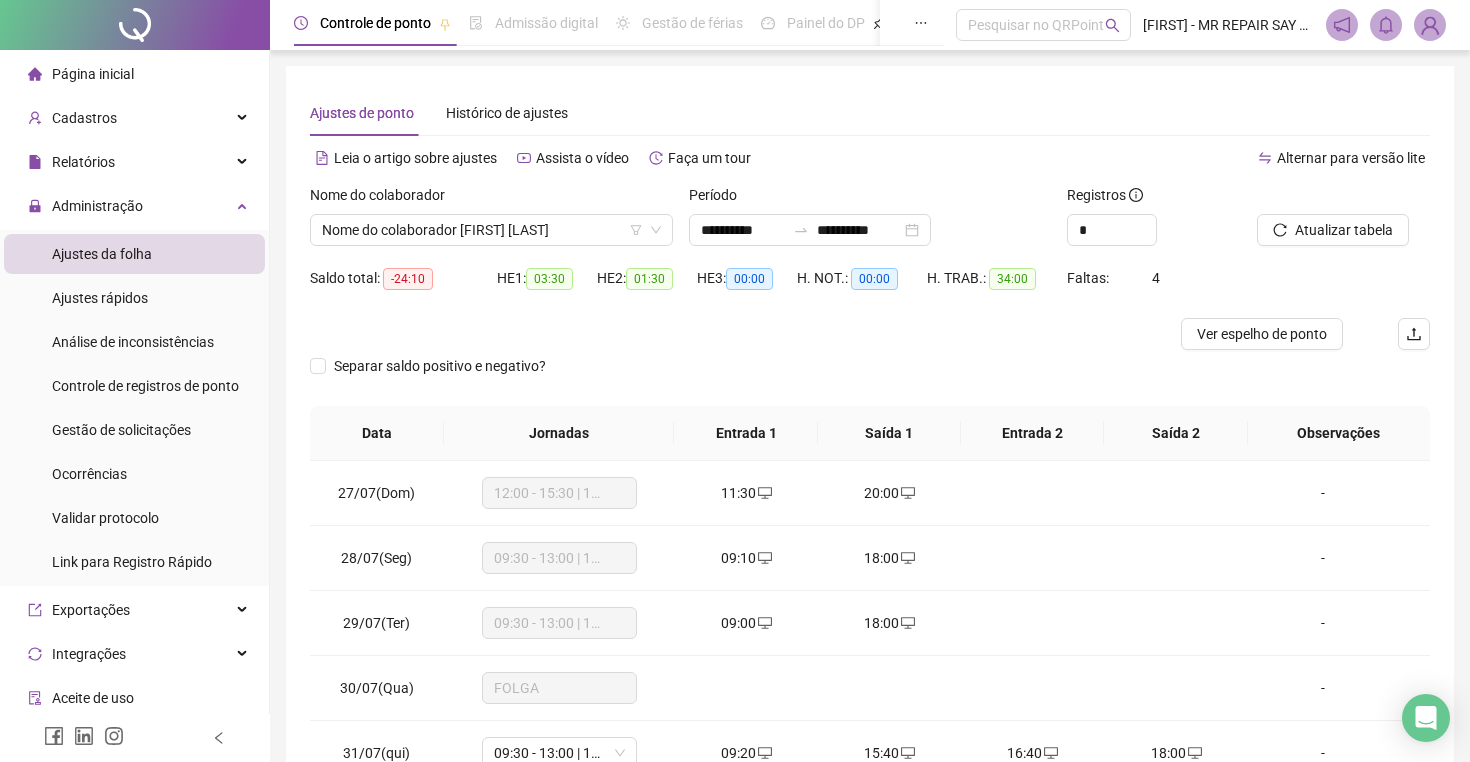 click on "Nome do colaborador" at bounding box center [491, 199] 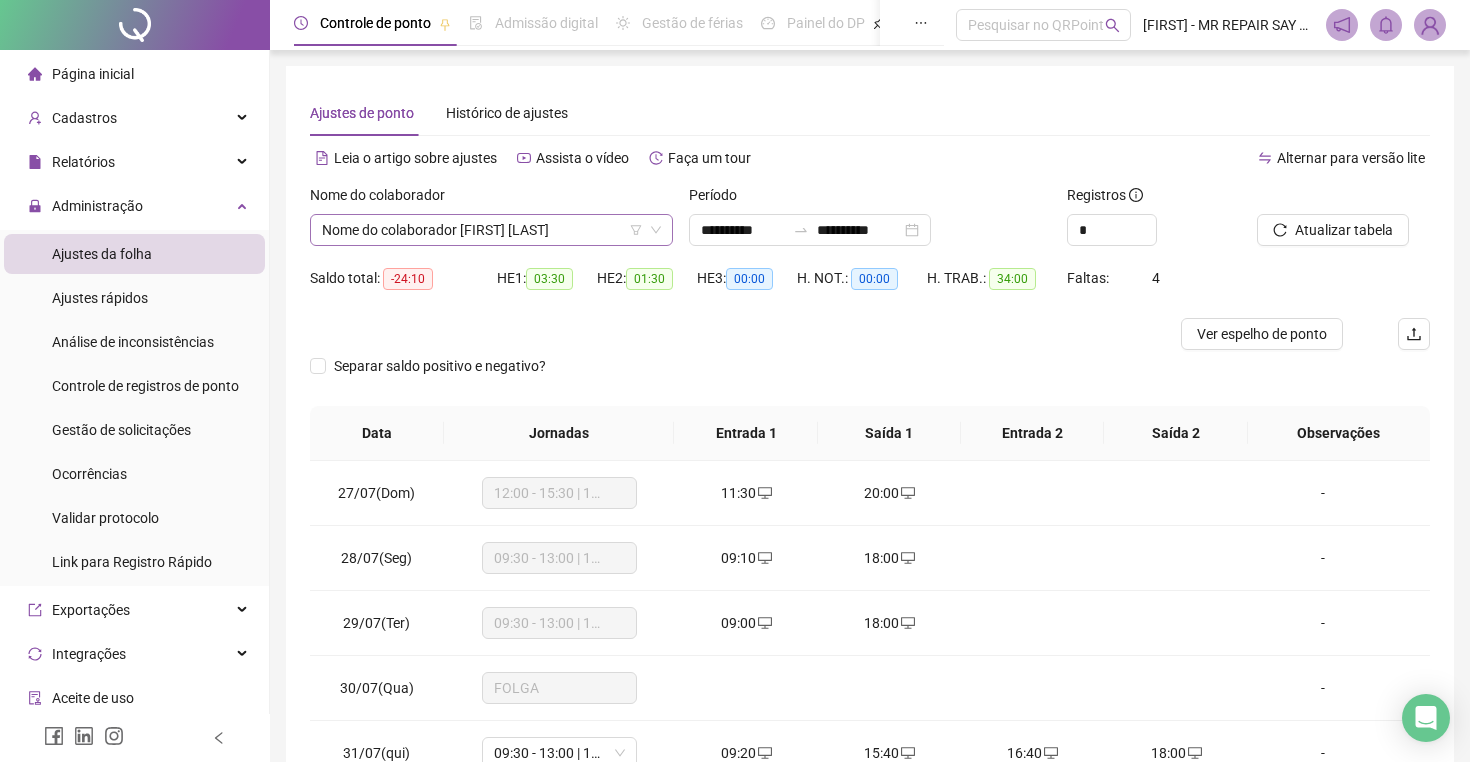 click on "Nome do colaborador [FIRST] [LAST]" at bounding box center (491, 230) 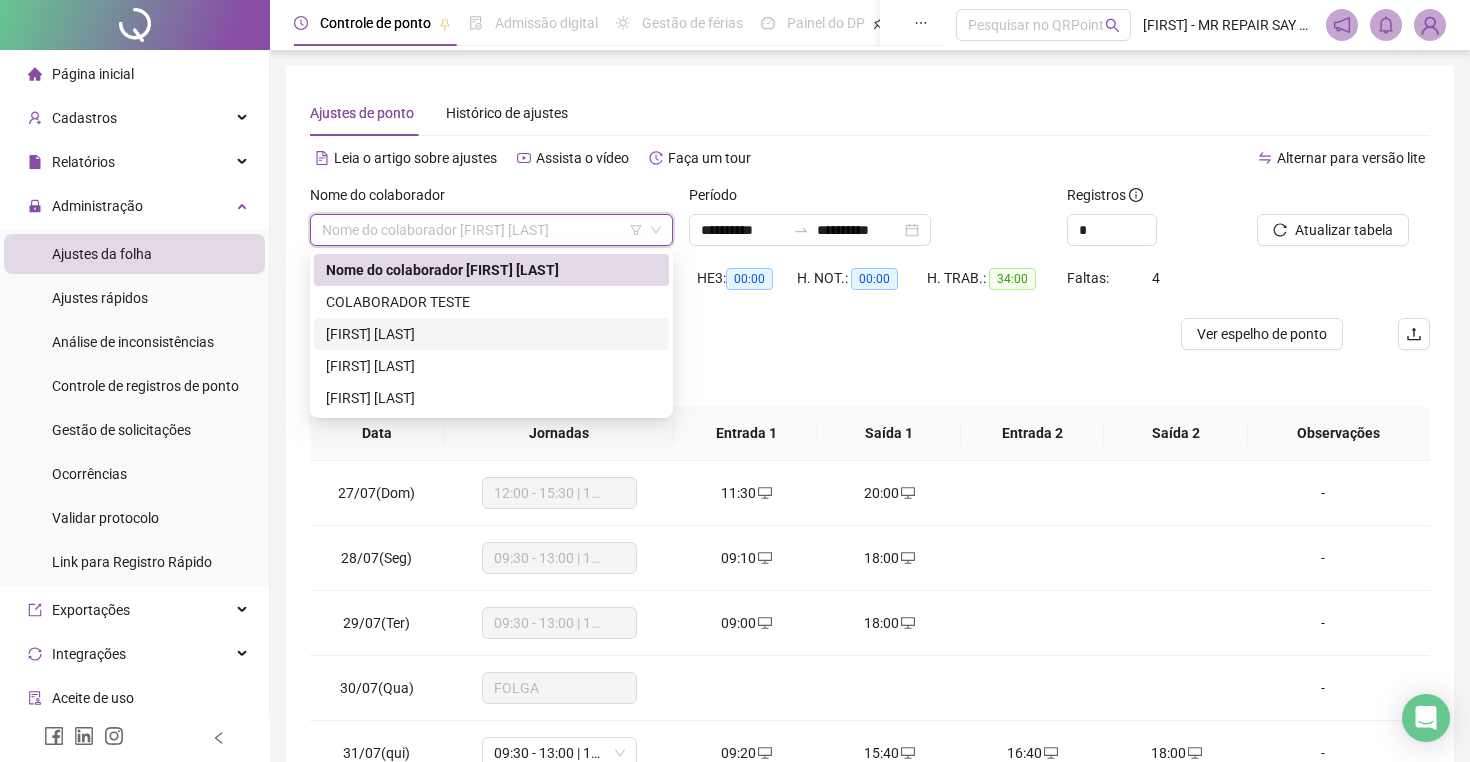 click on "[FIRST] [LAST]" at bounding box center [491, 334] 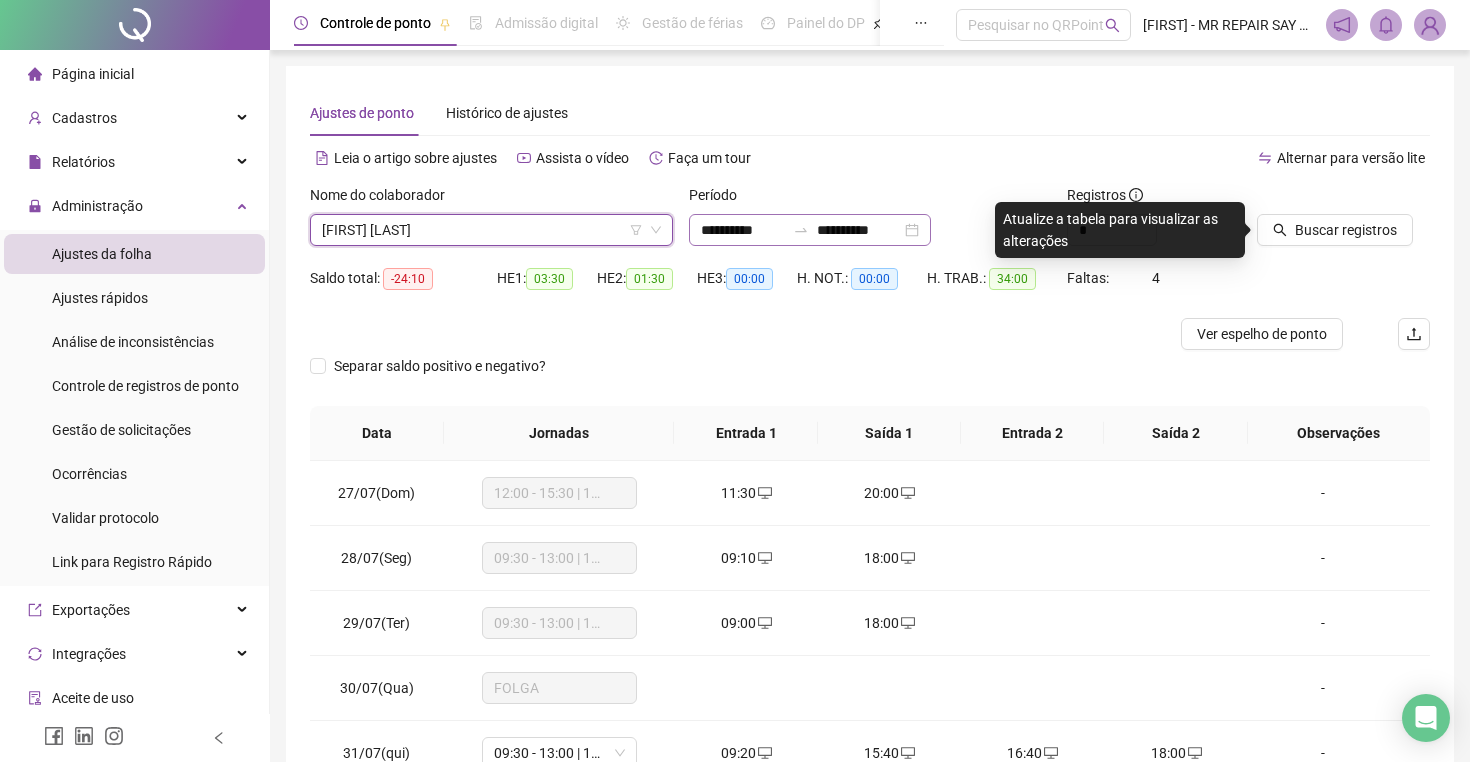 click on "**********" at bounding box center (810, 230) 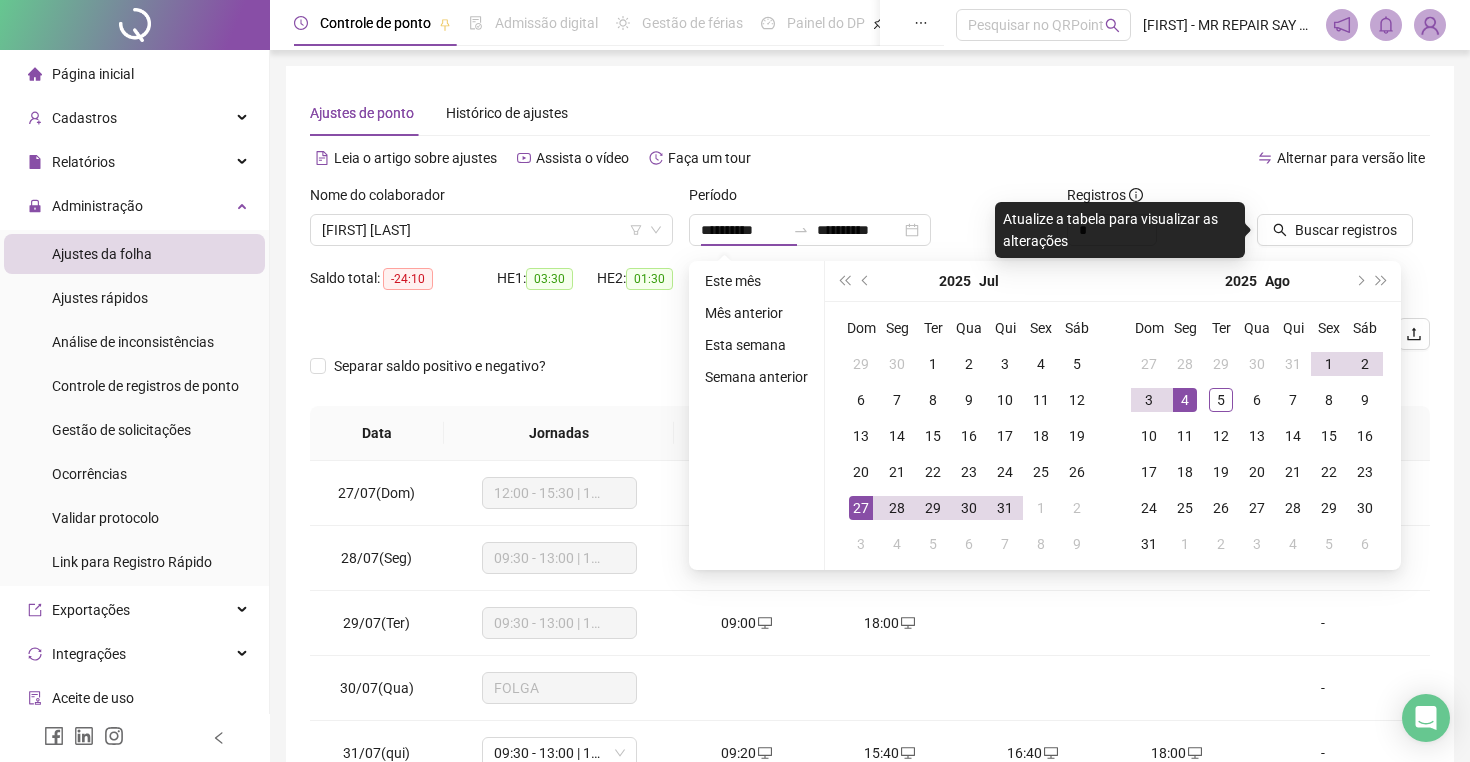 click on "**********" at bounding box center (870, 223) 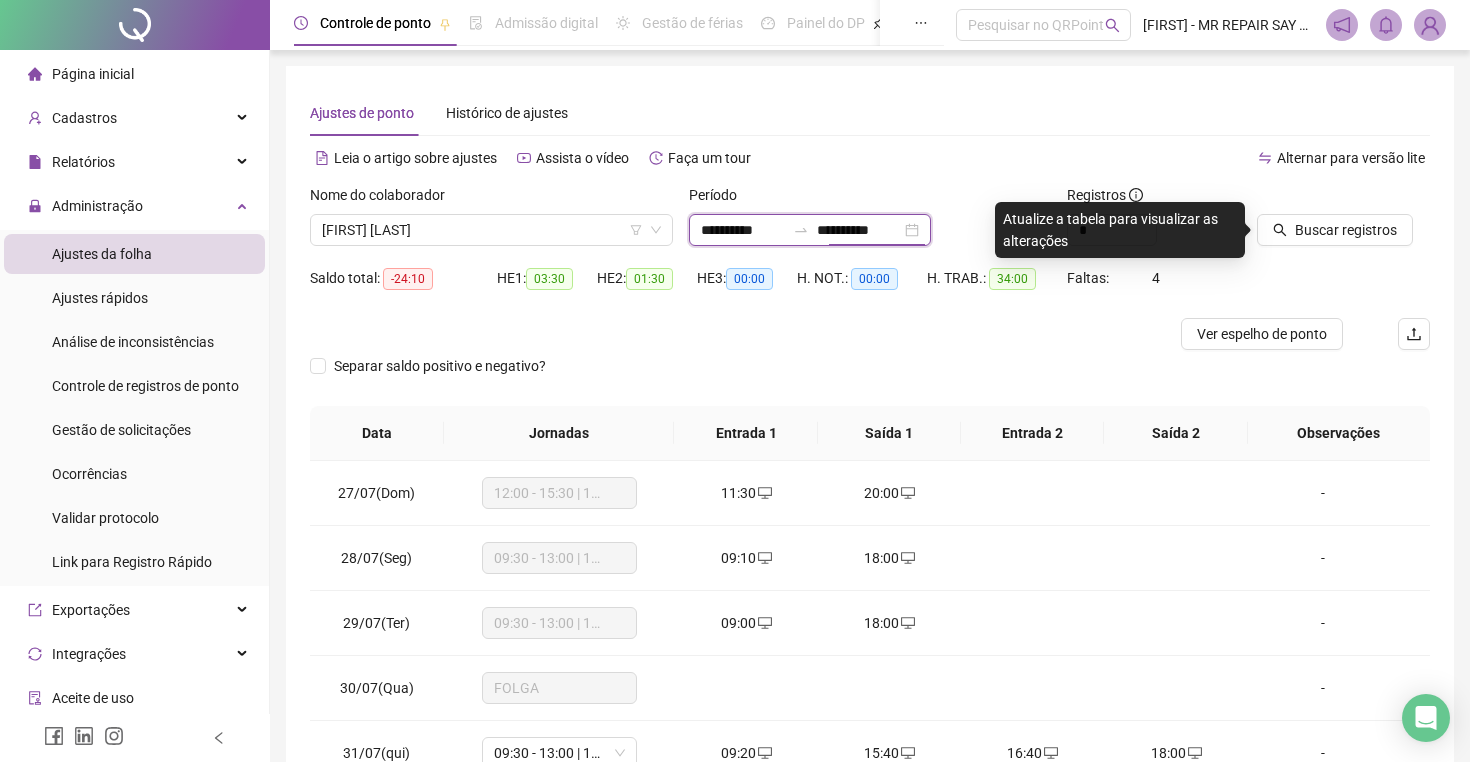click on "**********" at bounding box center (859, 230) 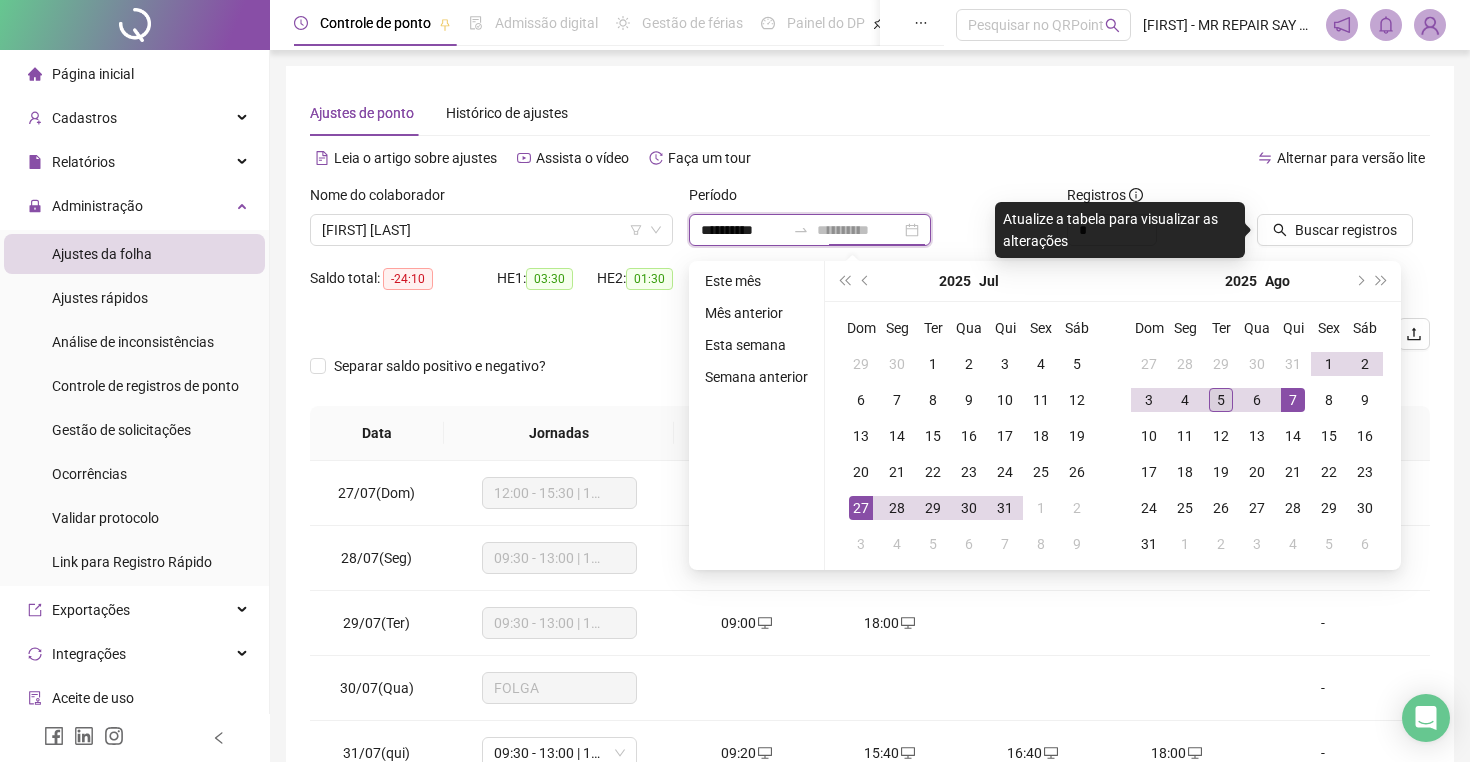 type on "**********" 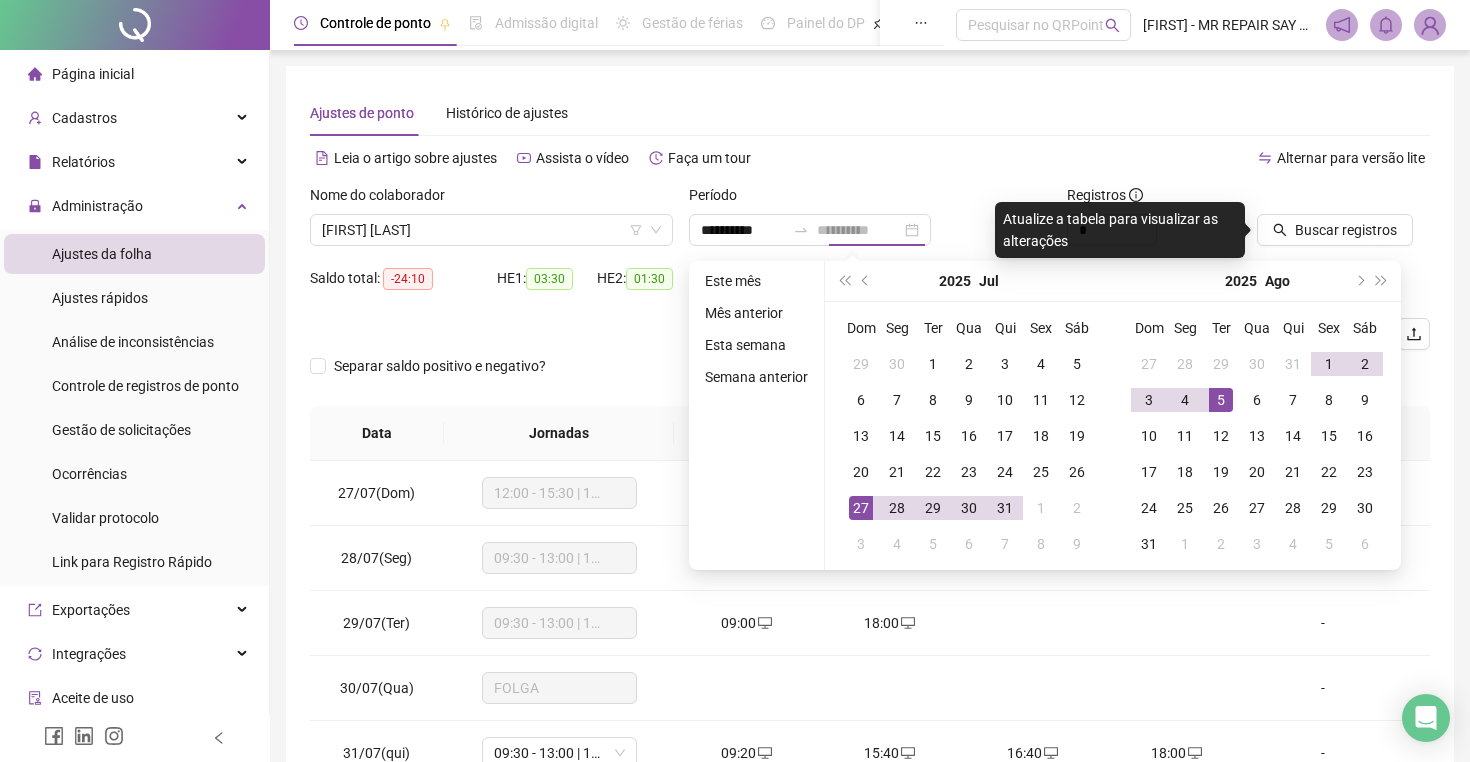 click on "5" at bounding box center [1221, 400] 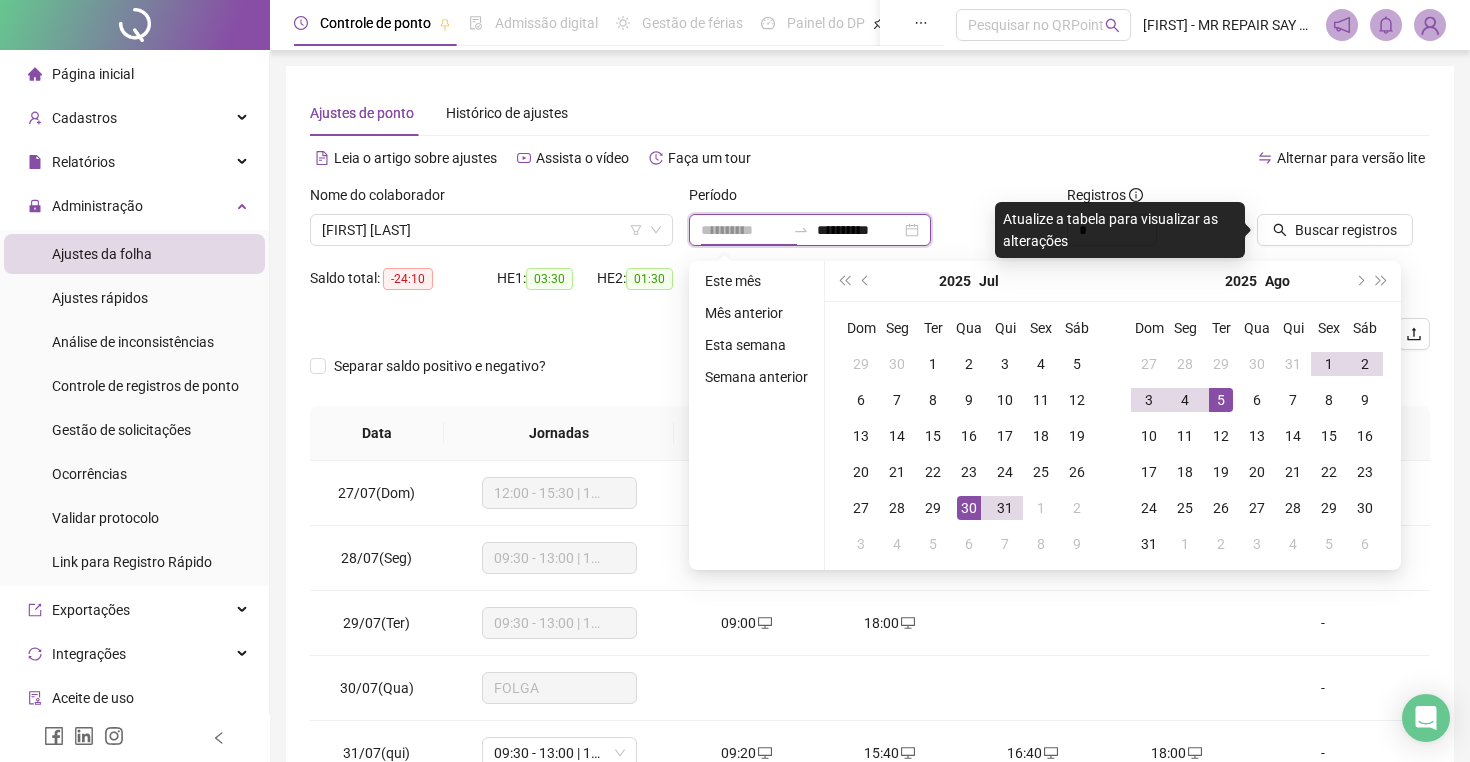type on "**********" 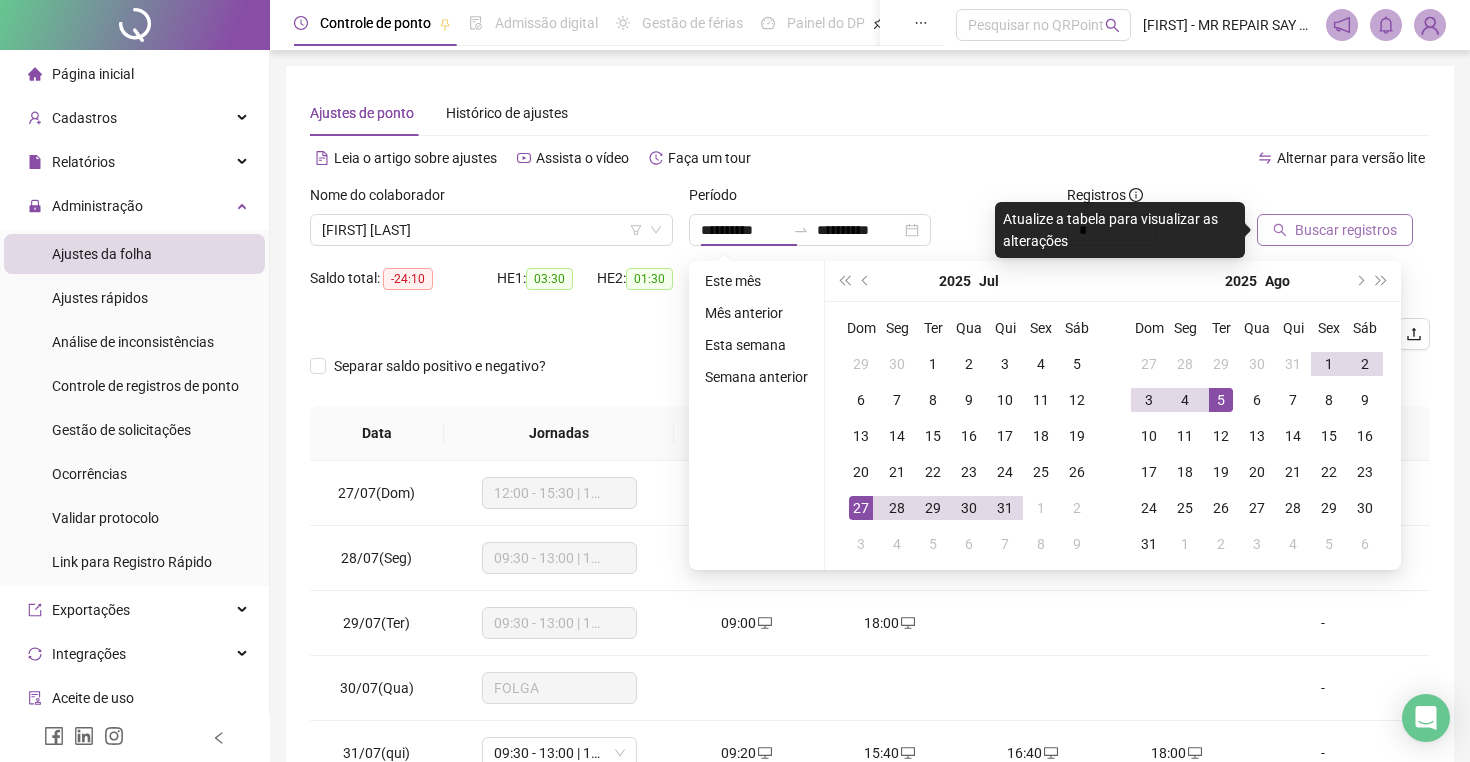 click on "Buscar registros" at bounding box center [1346, 230] 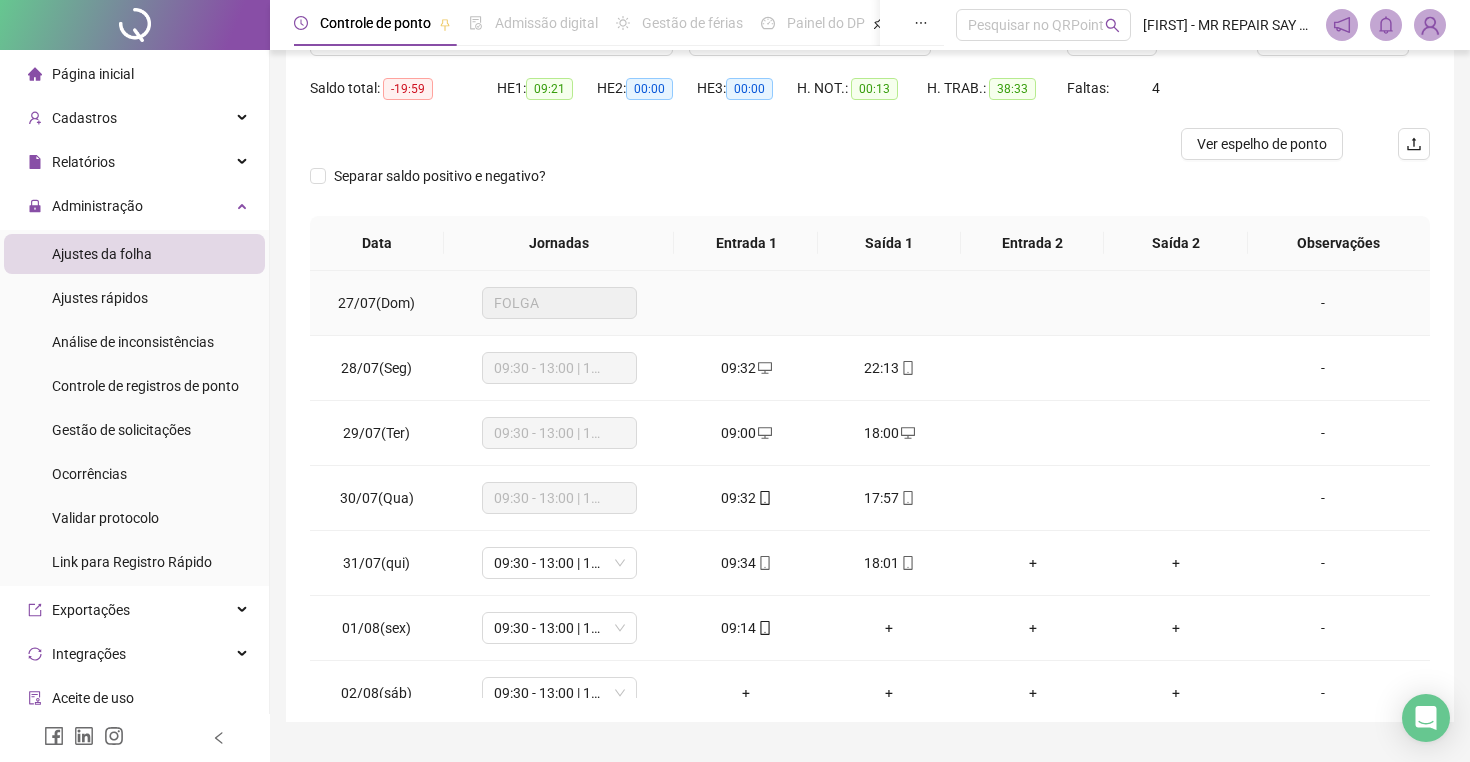 scroll, scrollTop: 236, scrollLeft: 0, axis: vertical 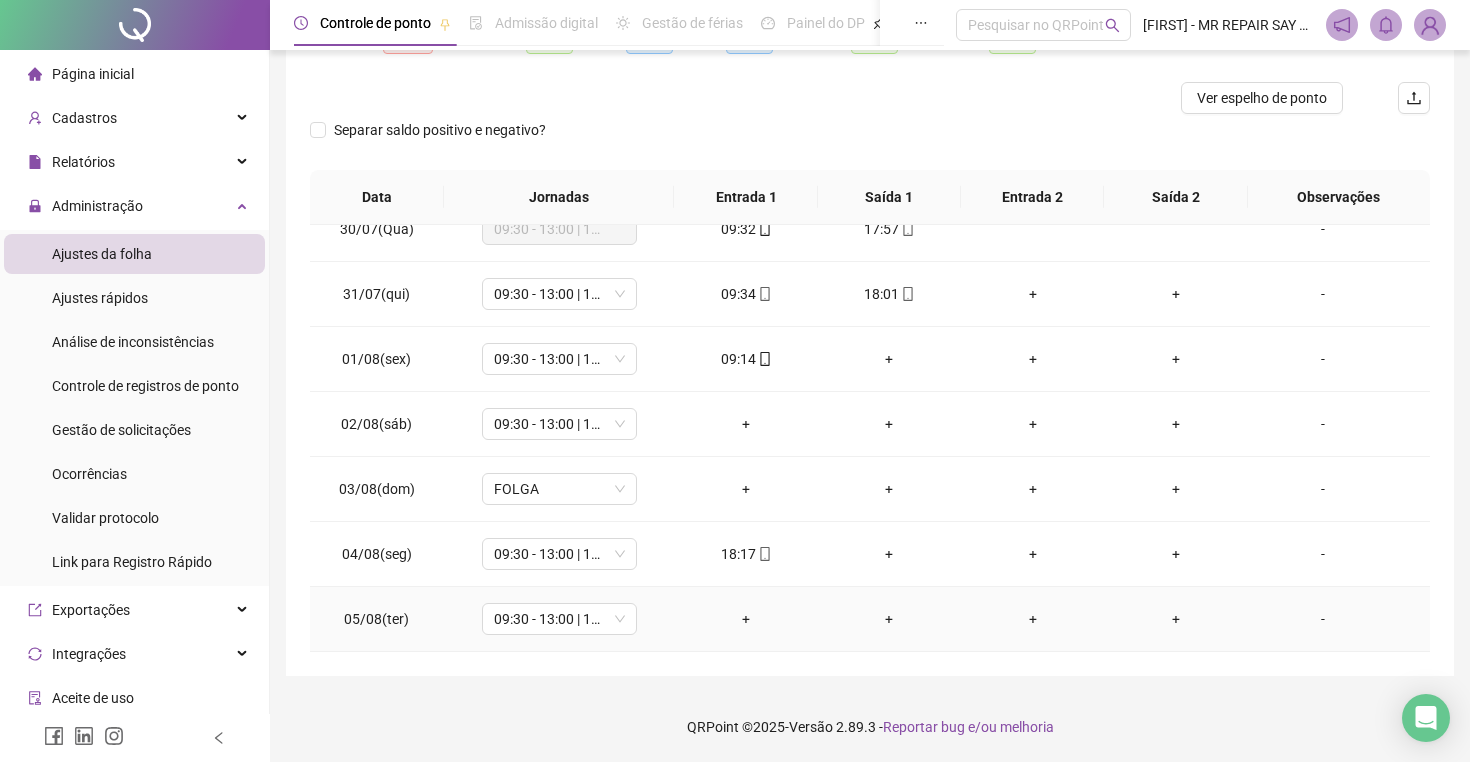 click on "+" at bounding box center (745, 619) 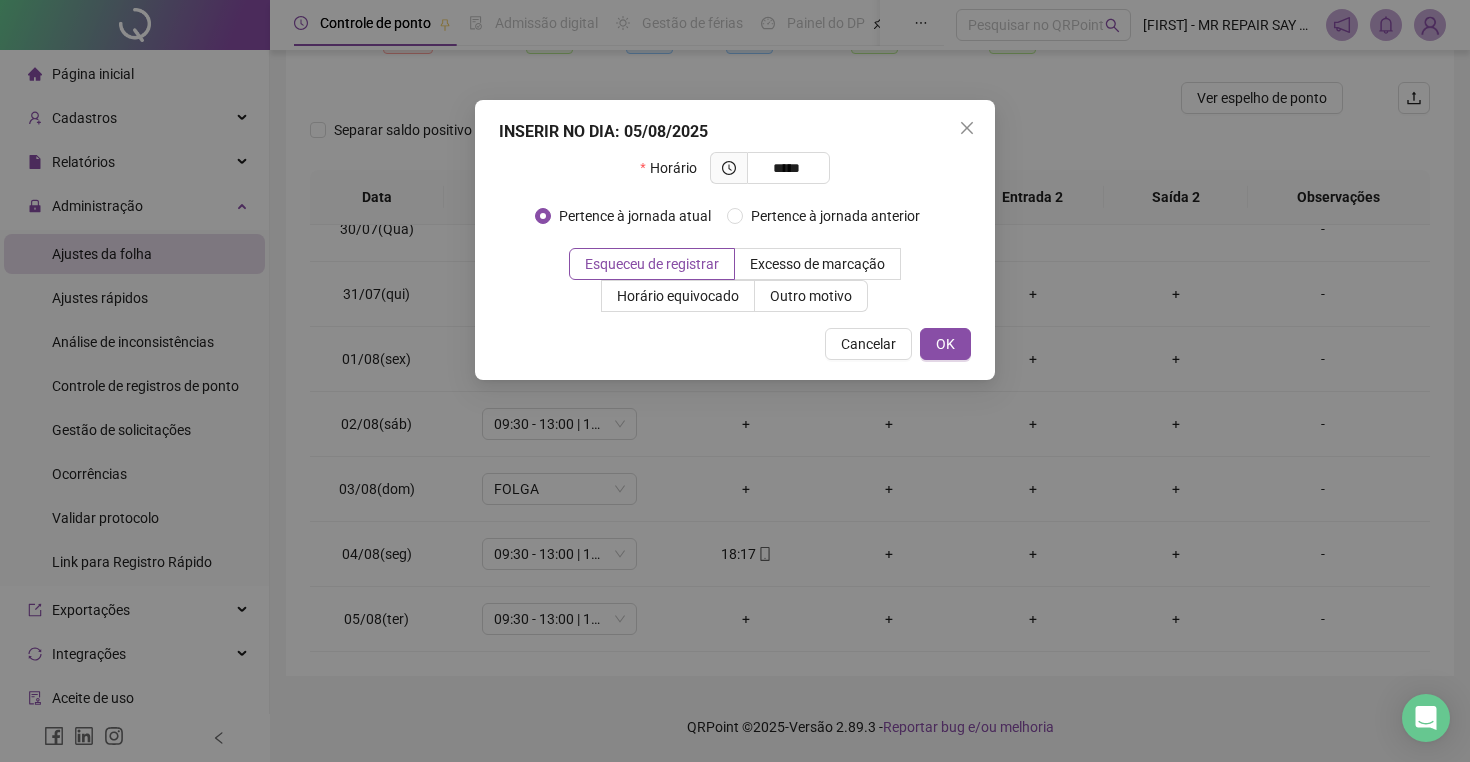type on "*****" 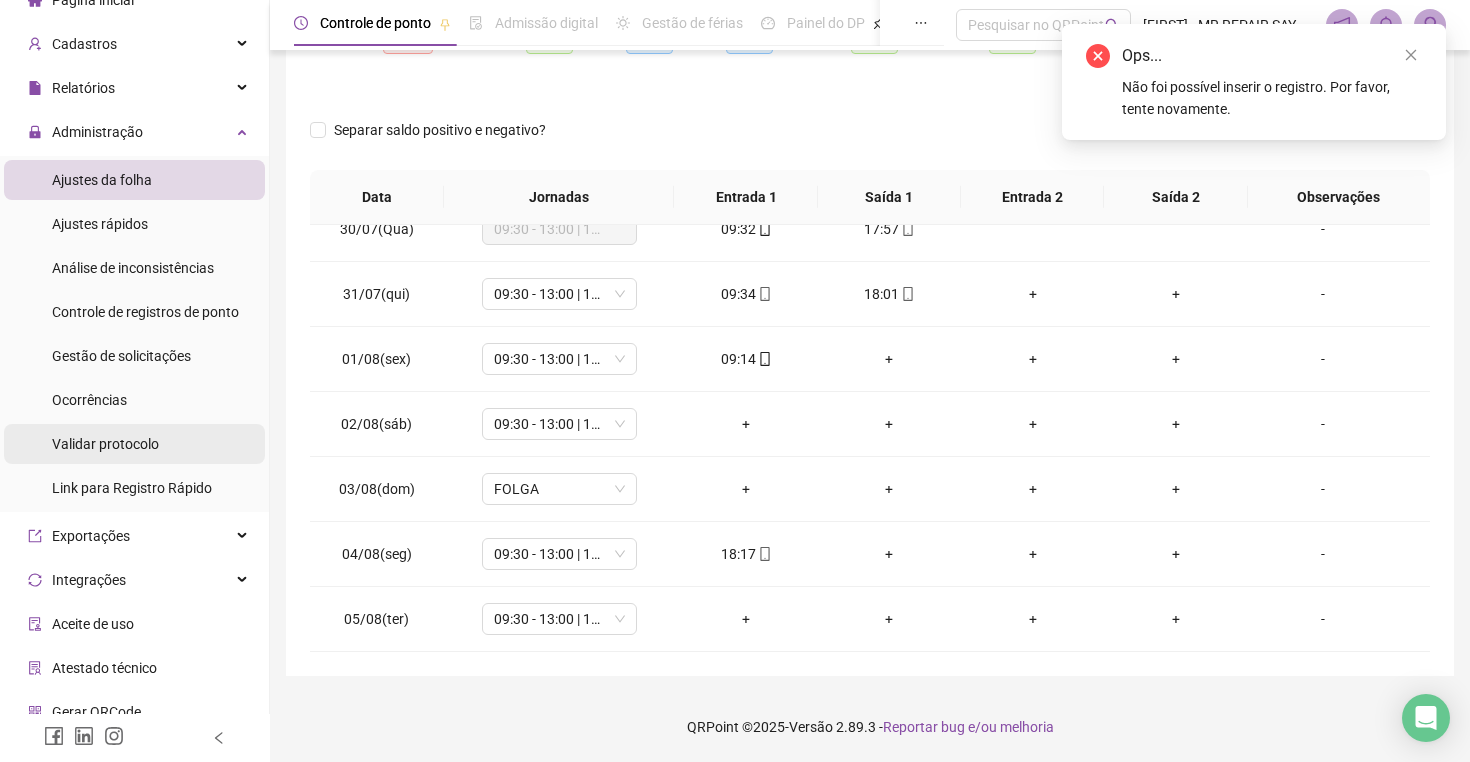scroll, scrollTop: 80, scrollLeft: 0, axis: vertical 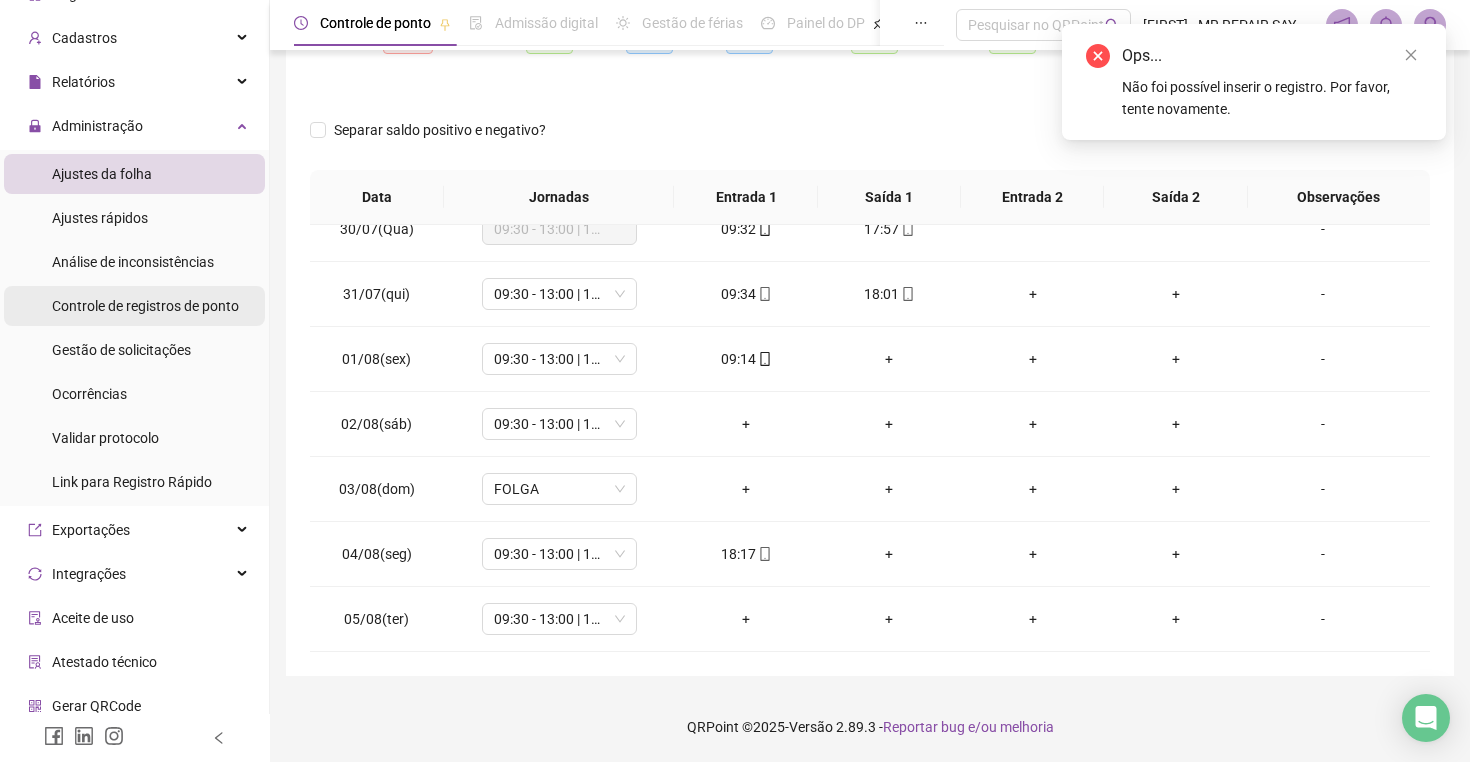 click on "Controle de registros de ponto" at bounding box center [145, 306] 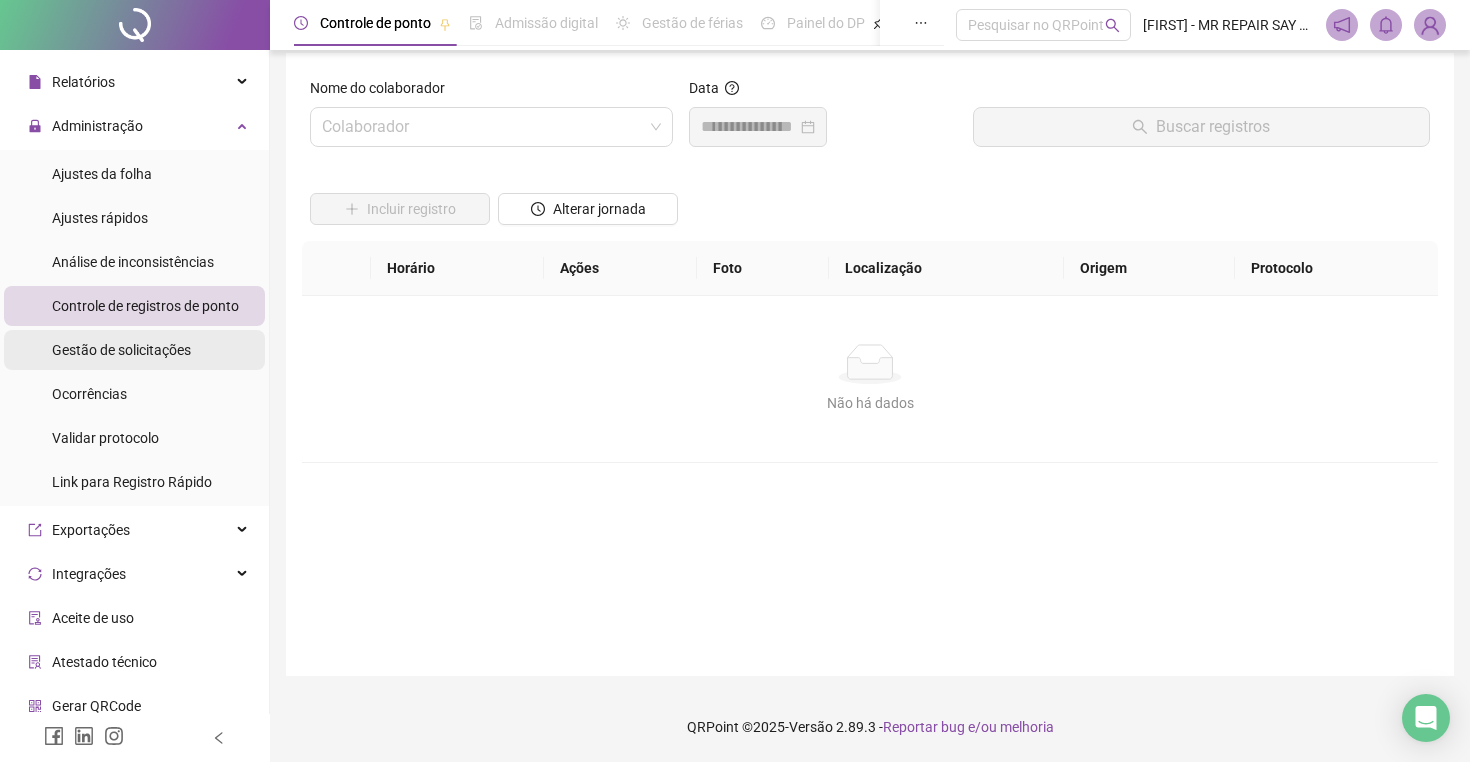 click on "Gestão de solicitações" at bounding box center (121, 350) 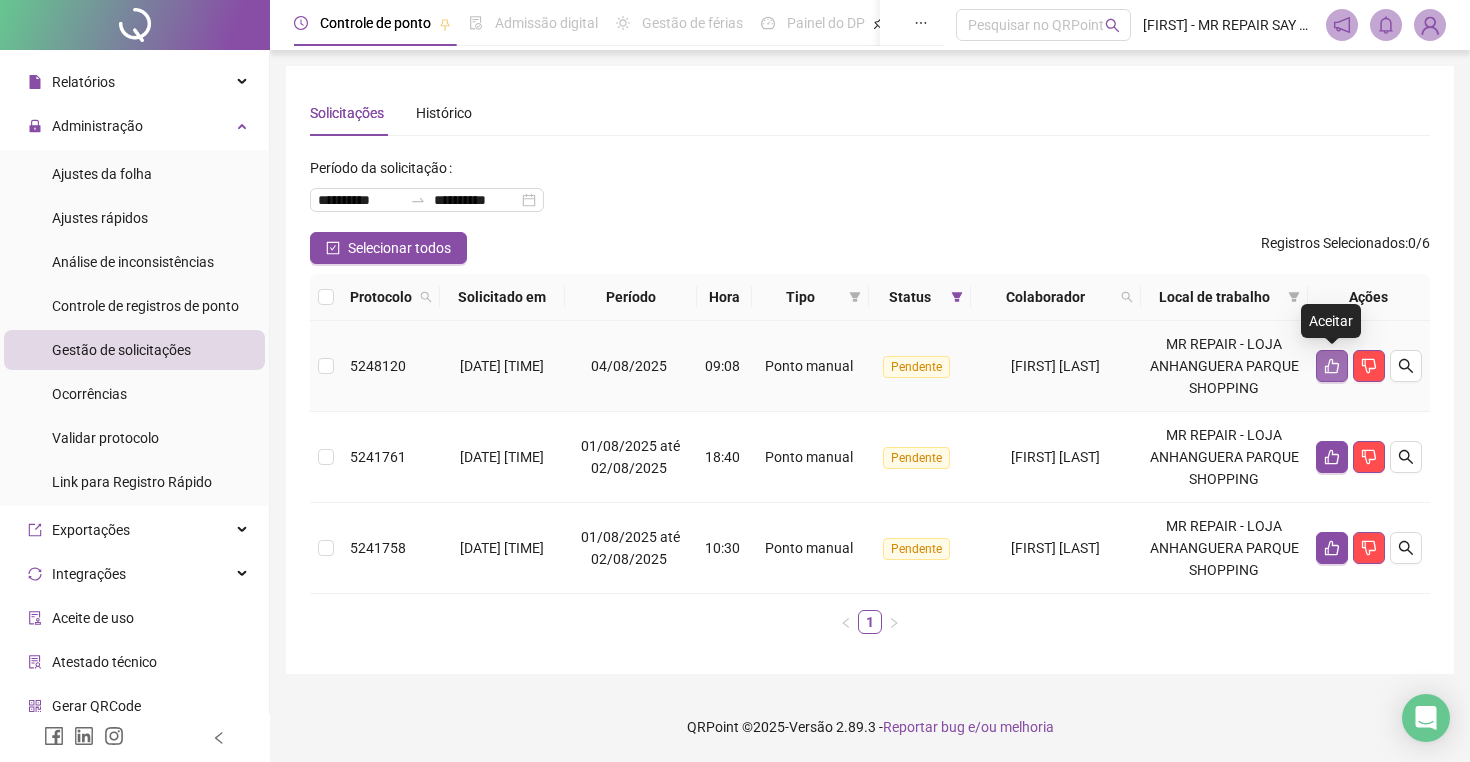 click 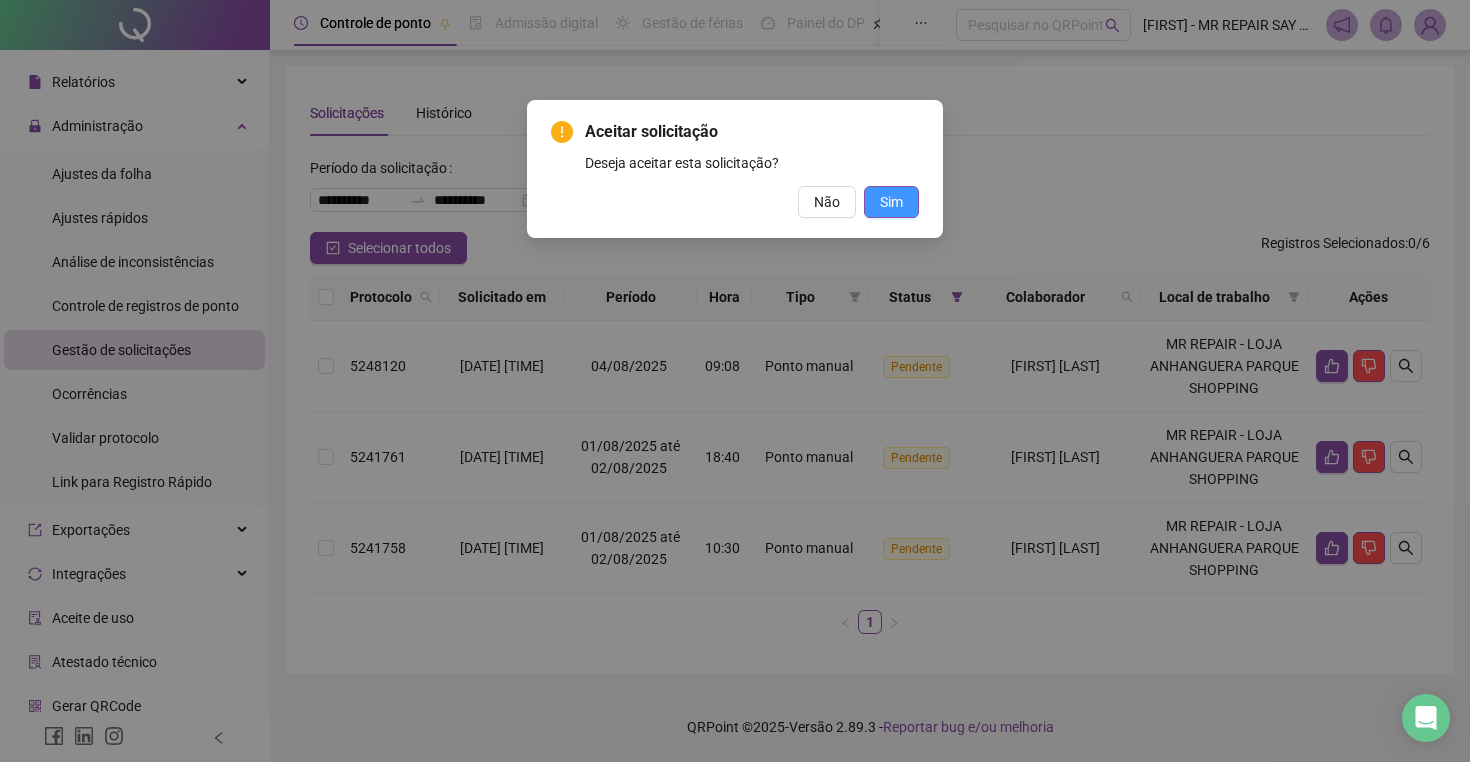 click on "Sim" at bounding box center (891, 202) 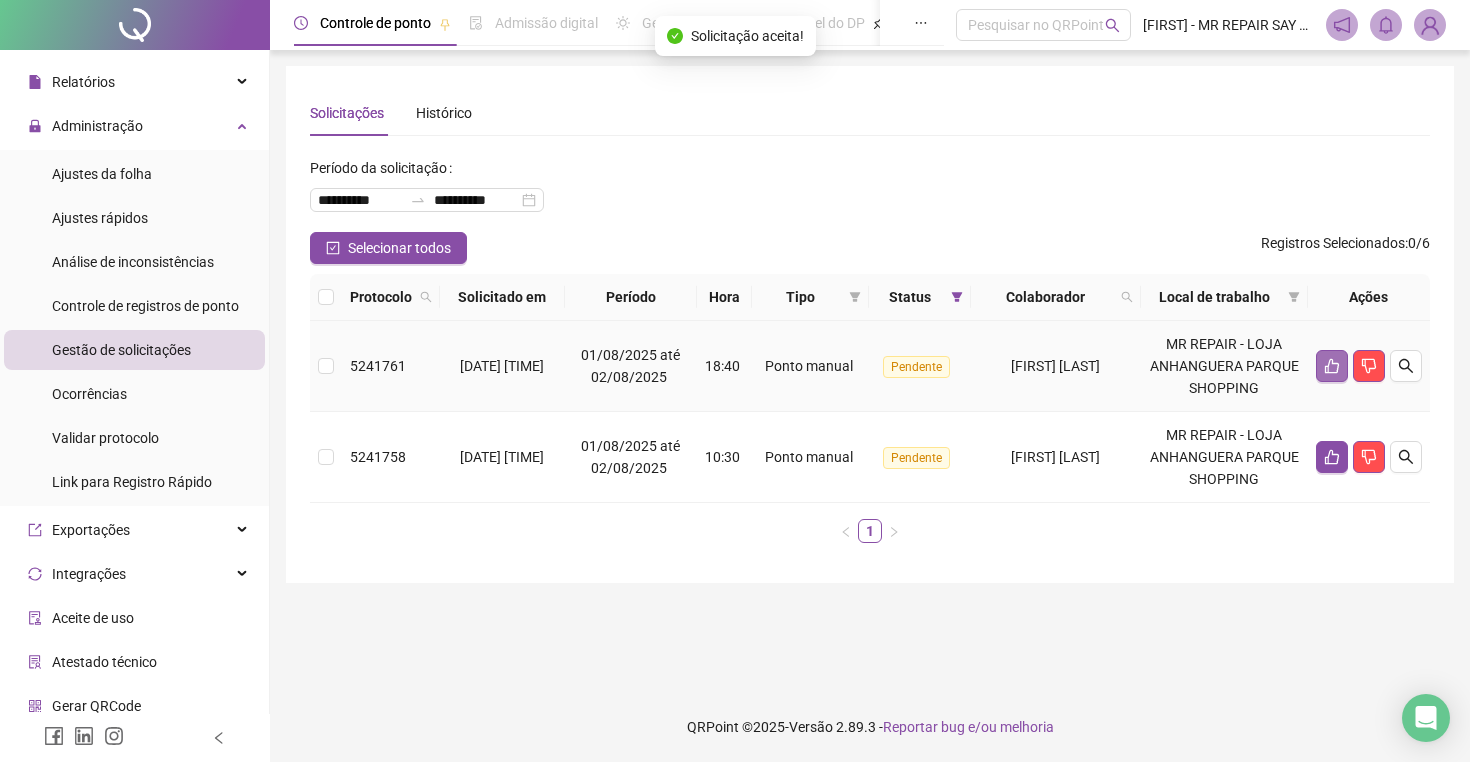 click 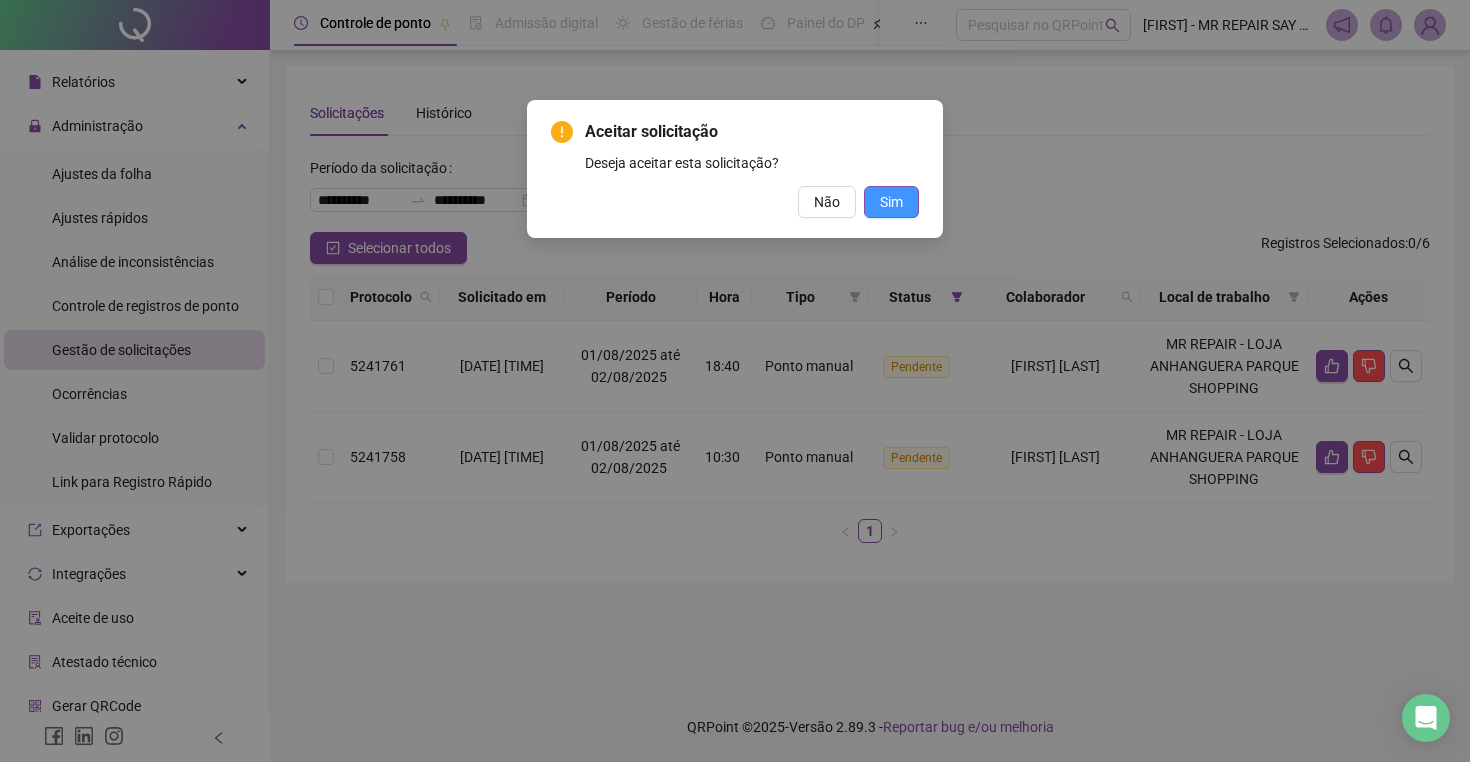 click on "Sim" at bounding box center (891, 202) 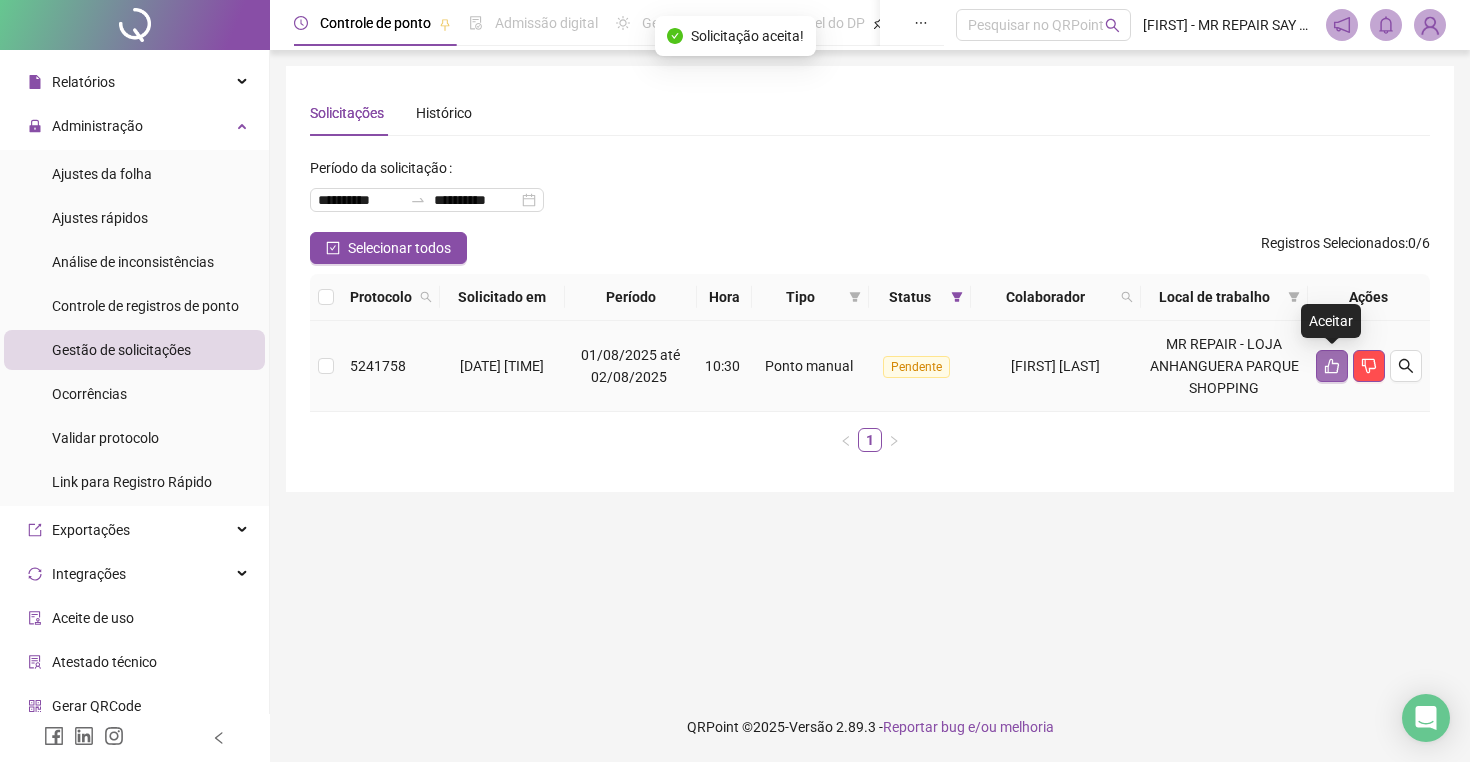 click 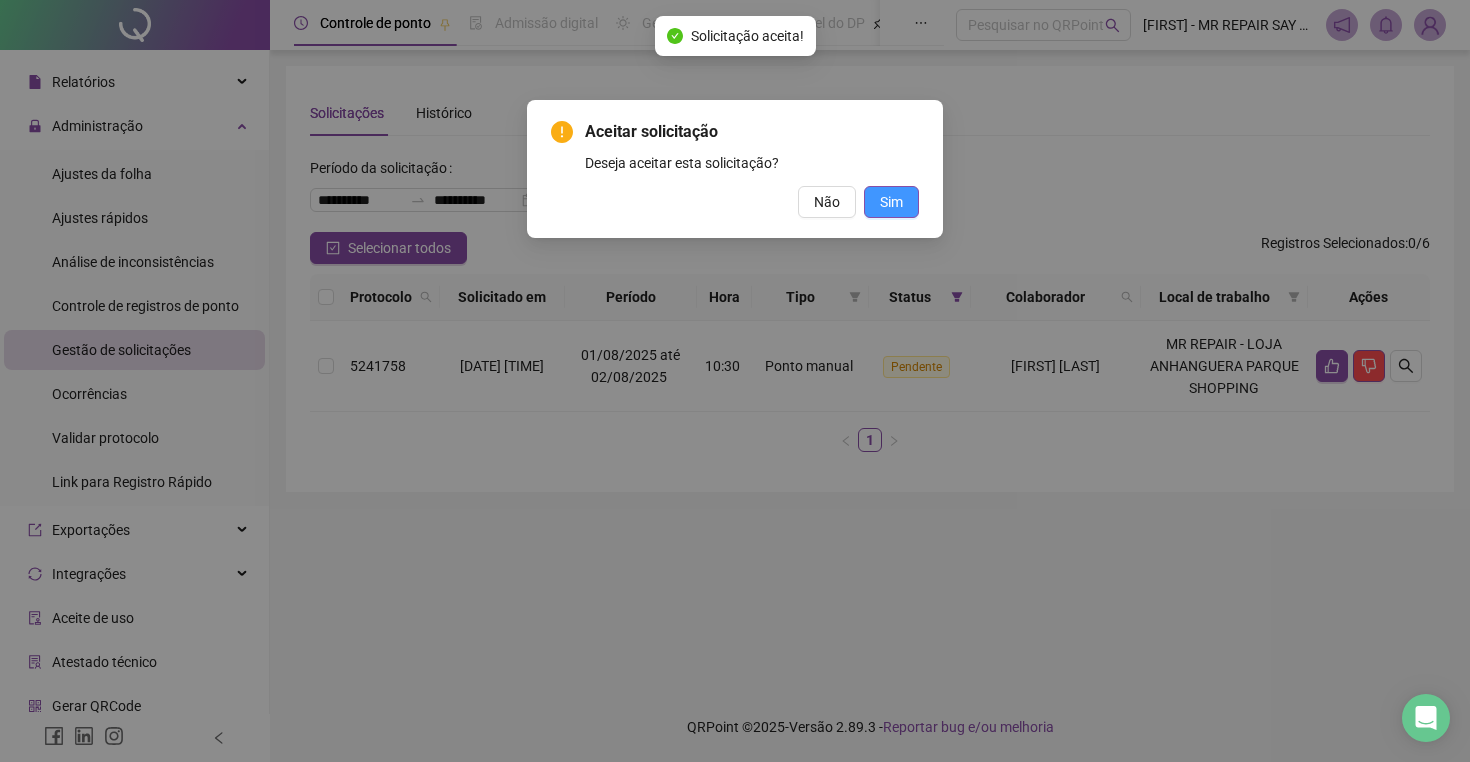 click on "Sim" at bounding box center [891, 202] 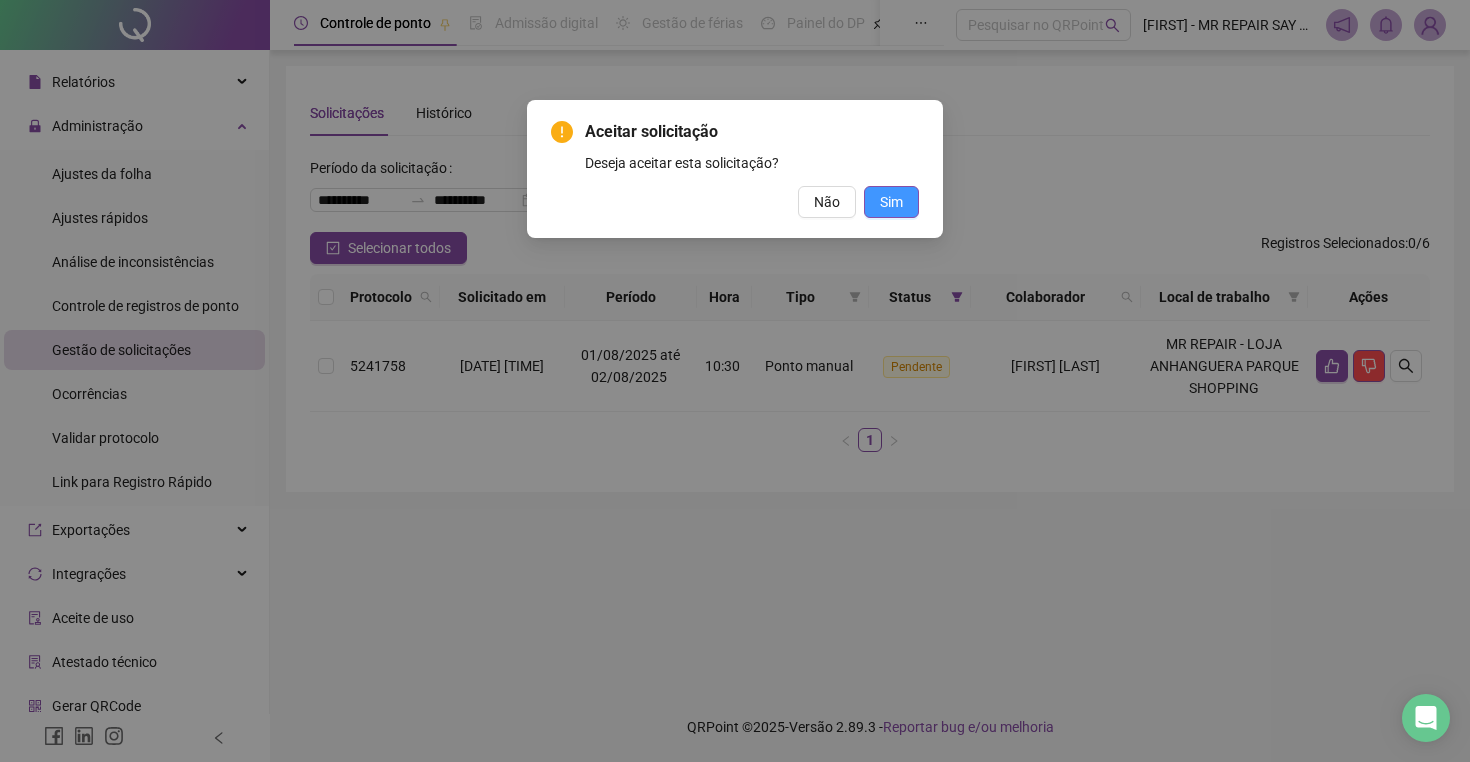 click on "Sim" at bounding box center [891, 202] 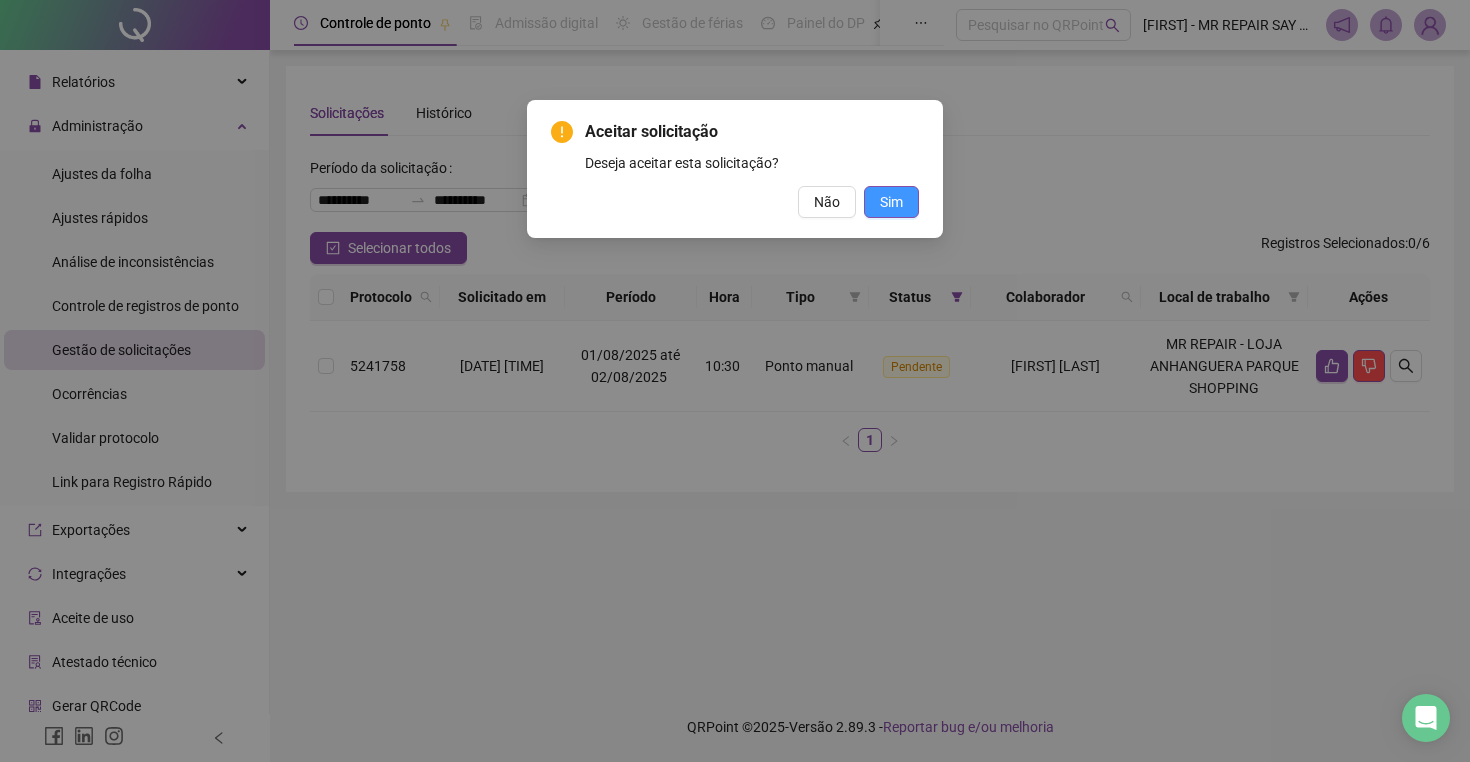 click on "Sim" at bounding box center (891, 202) 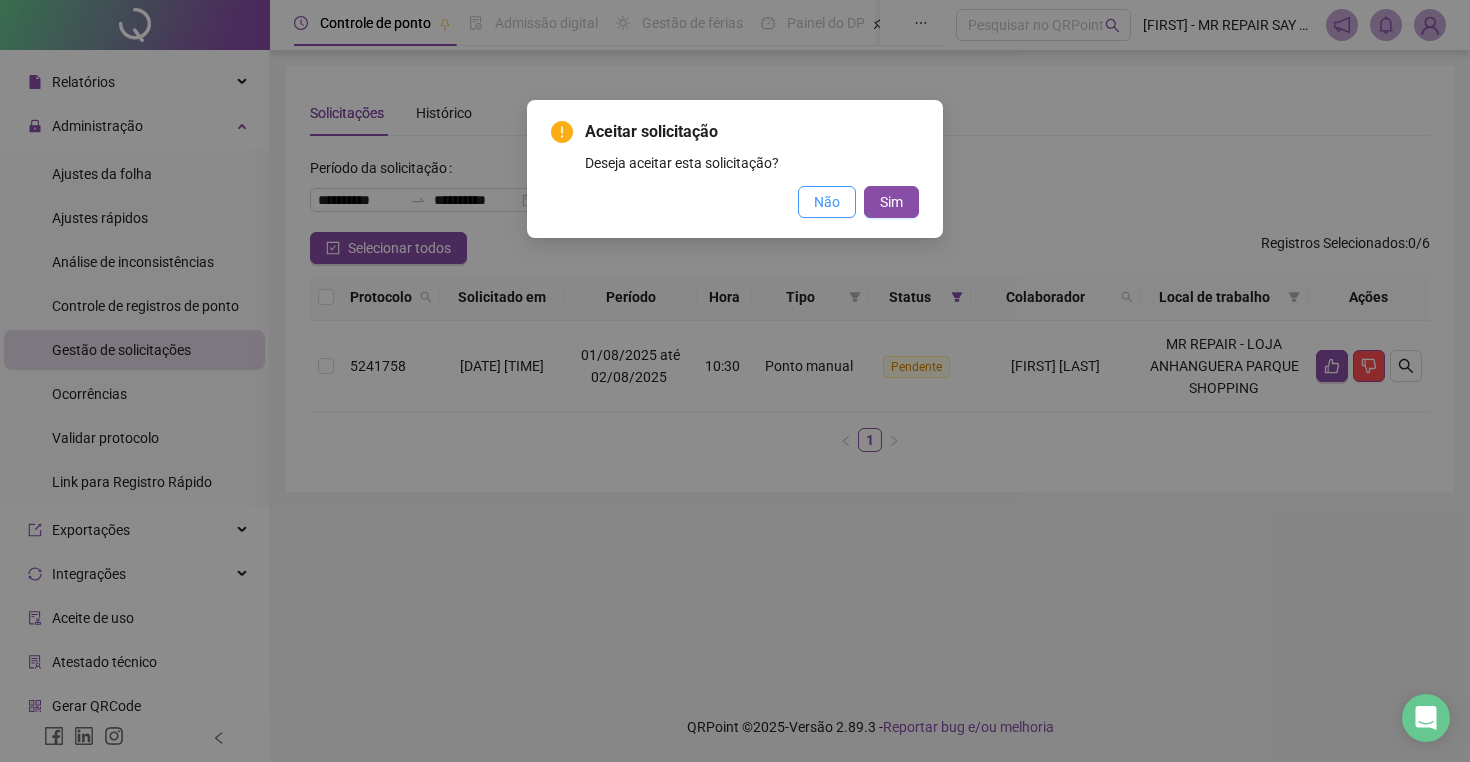 click on "Não" at bounding box center (827, 202) 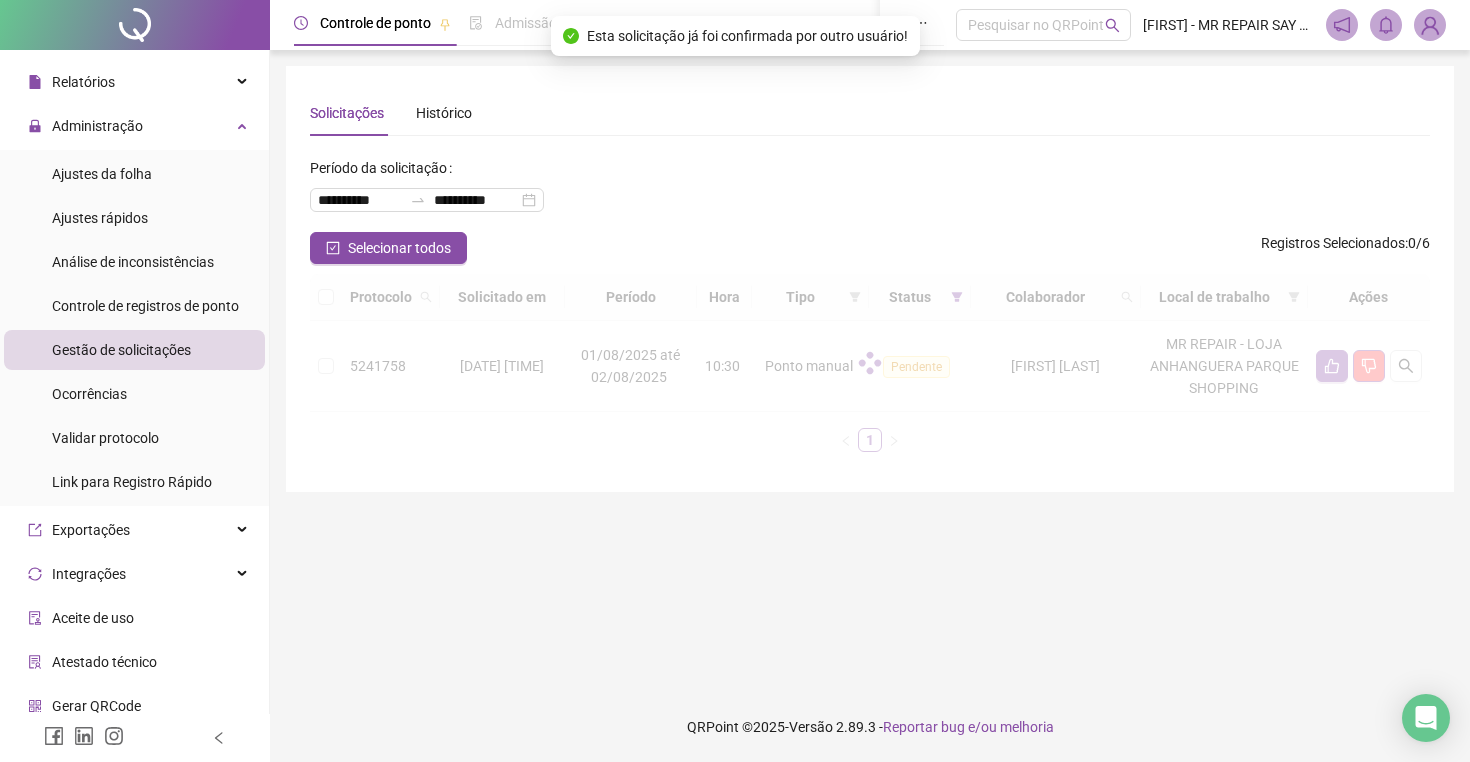 click at bounding box center (870, 363) 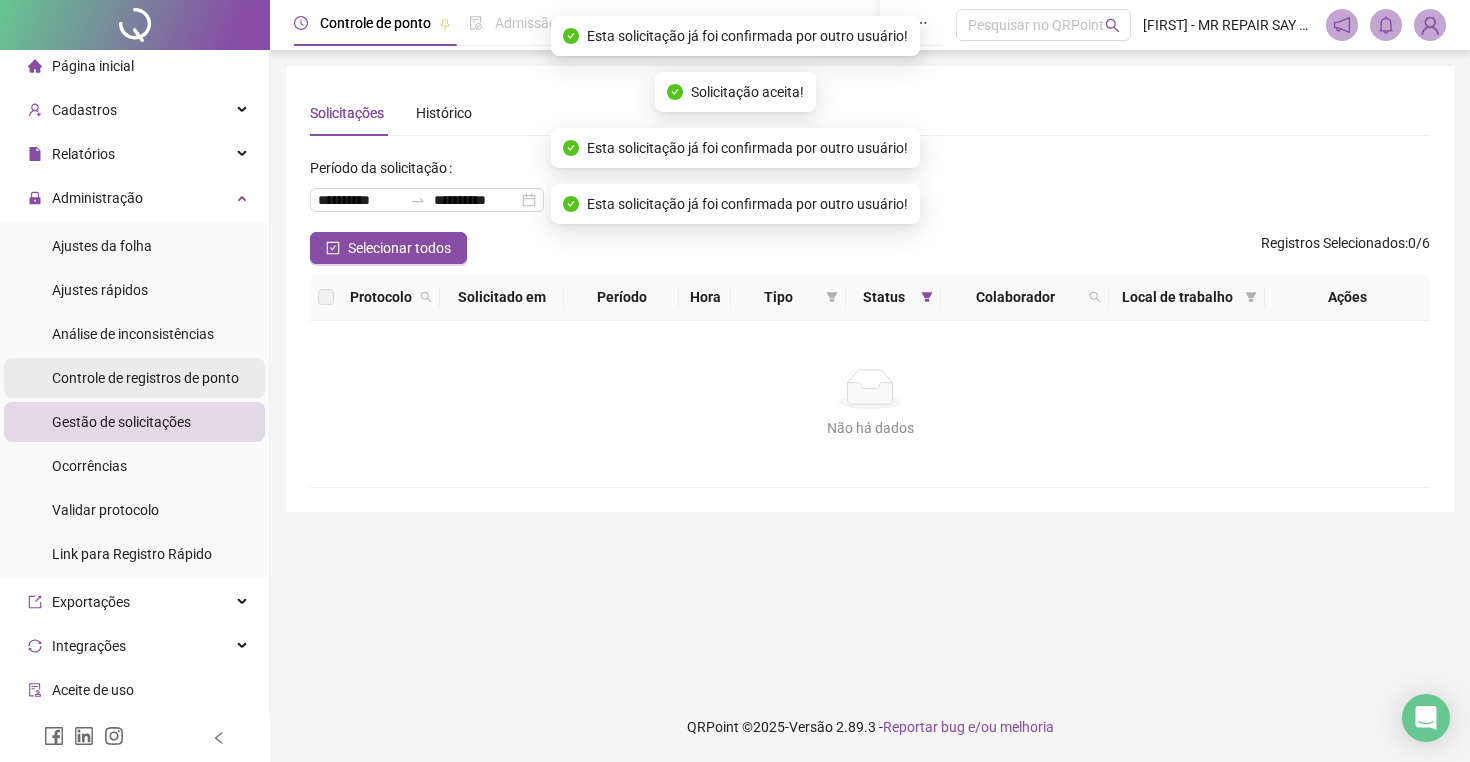 scroll, scrollTop: 0, scrollLeft: 0, axis: both 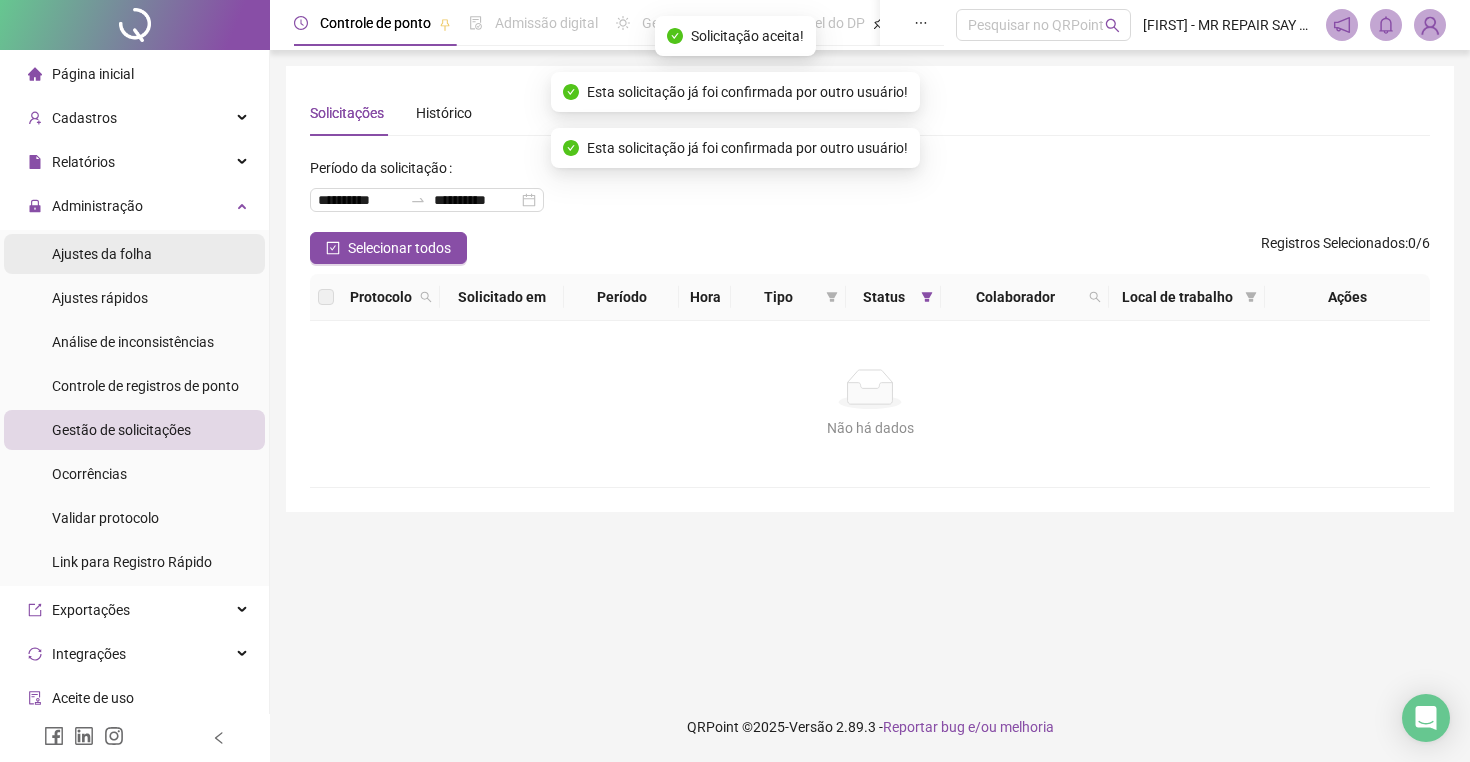 click on "Ajustes da folha" at bounding box center [102, 254] 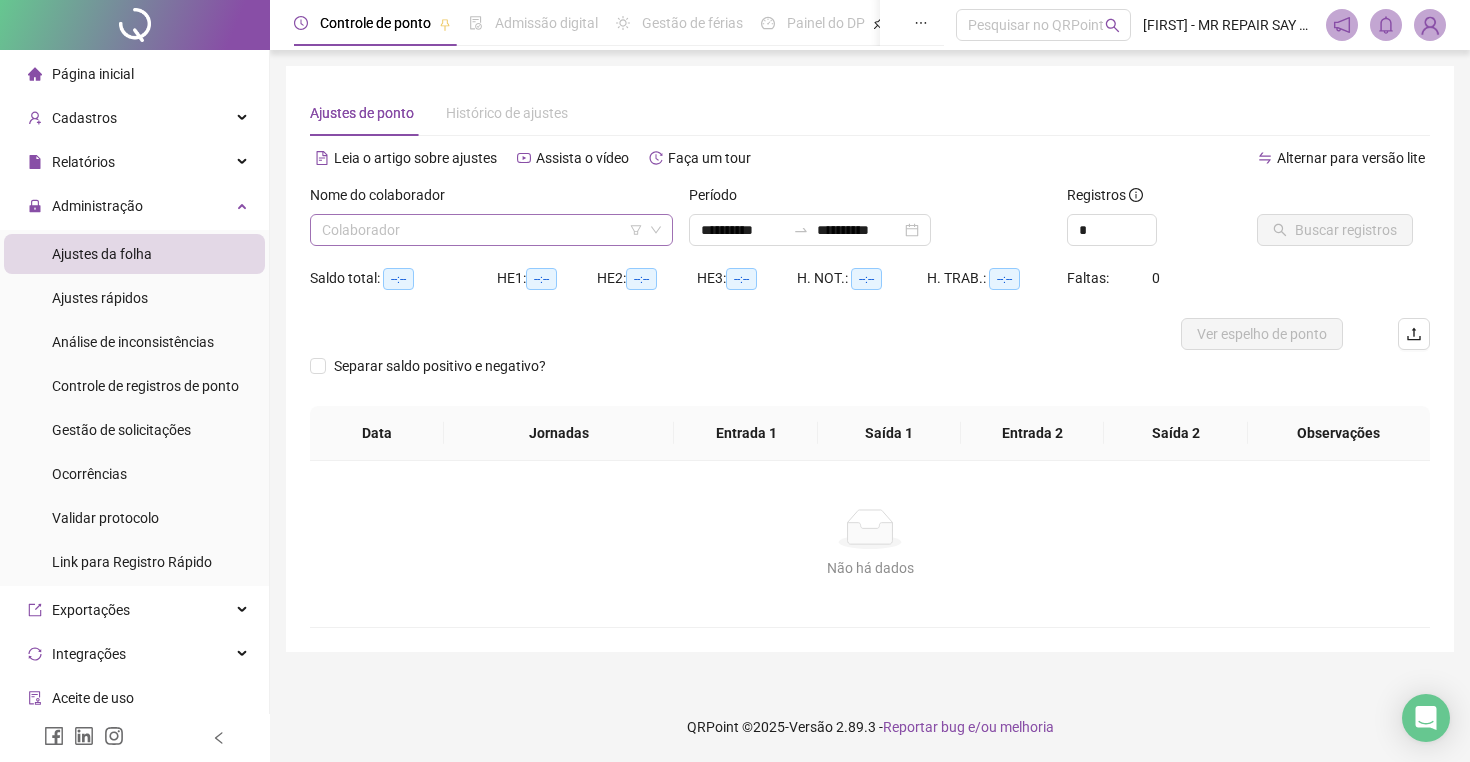 click at bounding box center (482, 230) 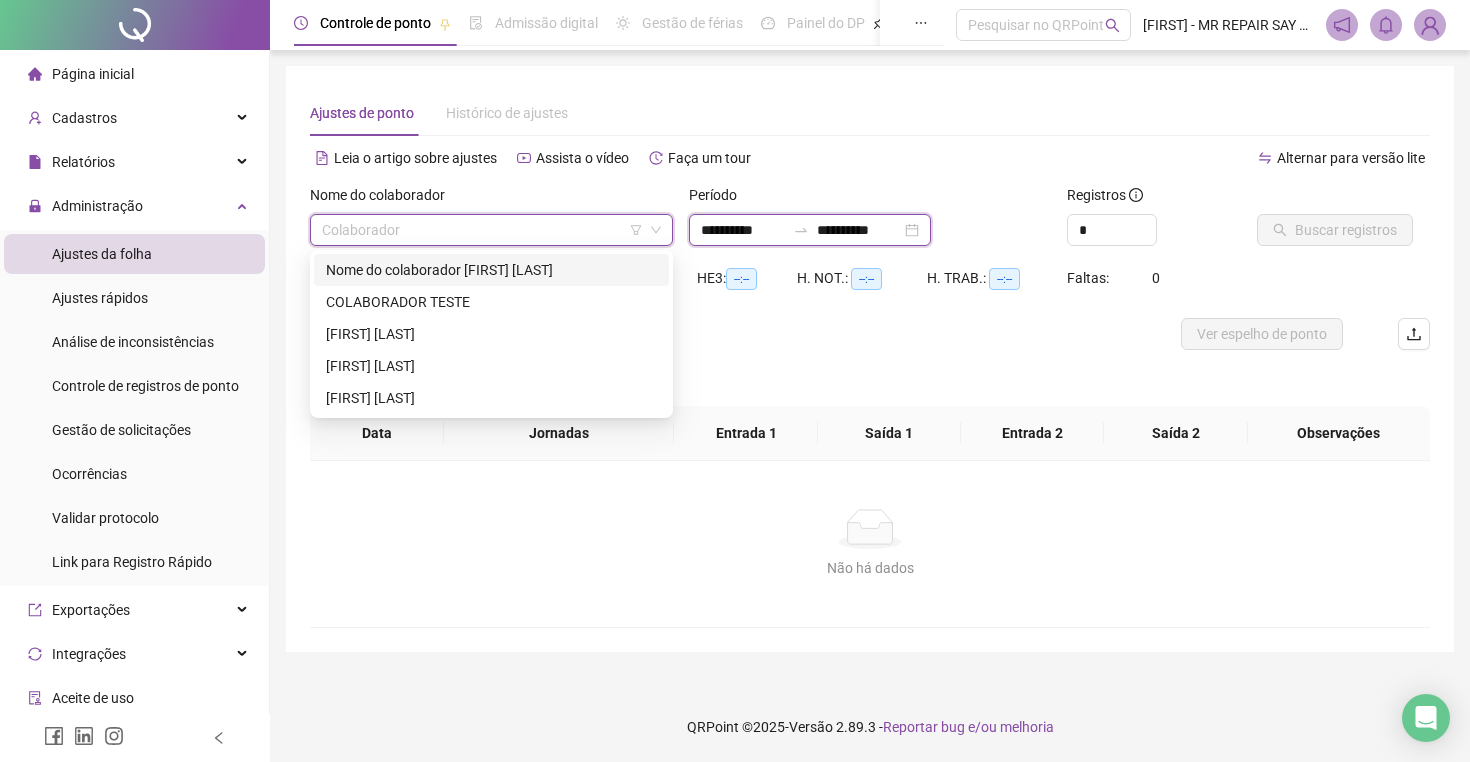 click on "**********" at bounding box center (859, 230) 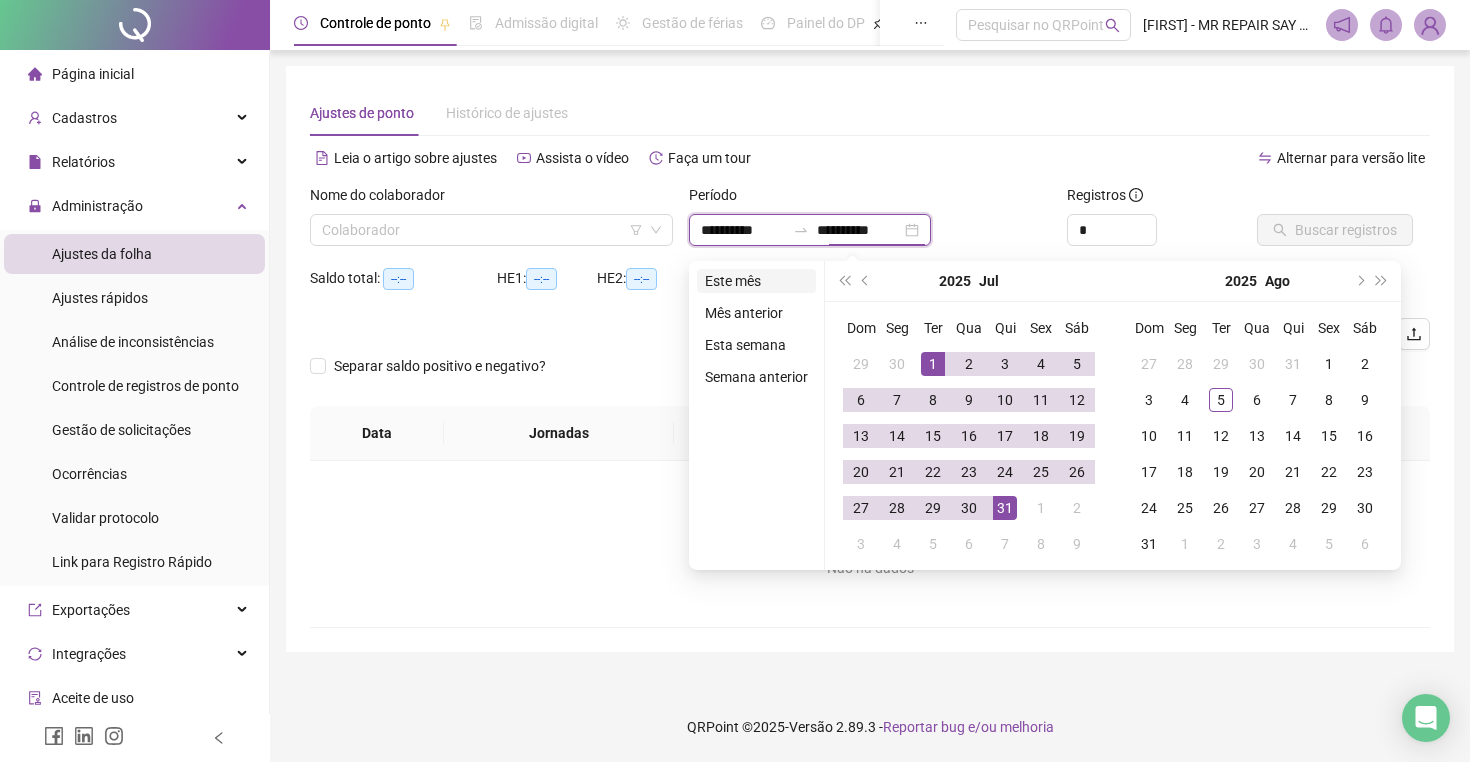 type on "**********" 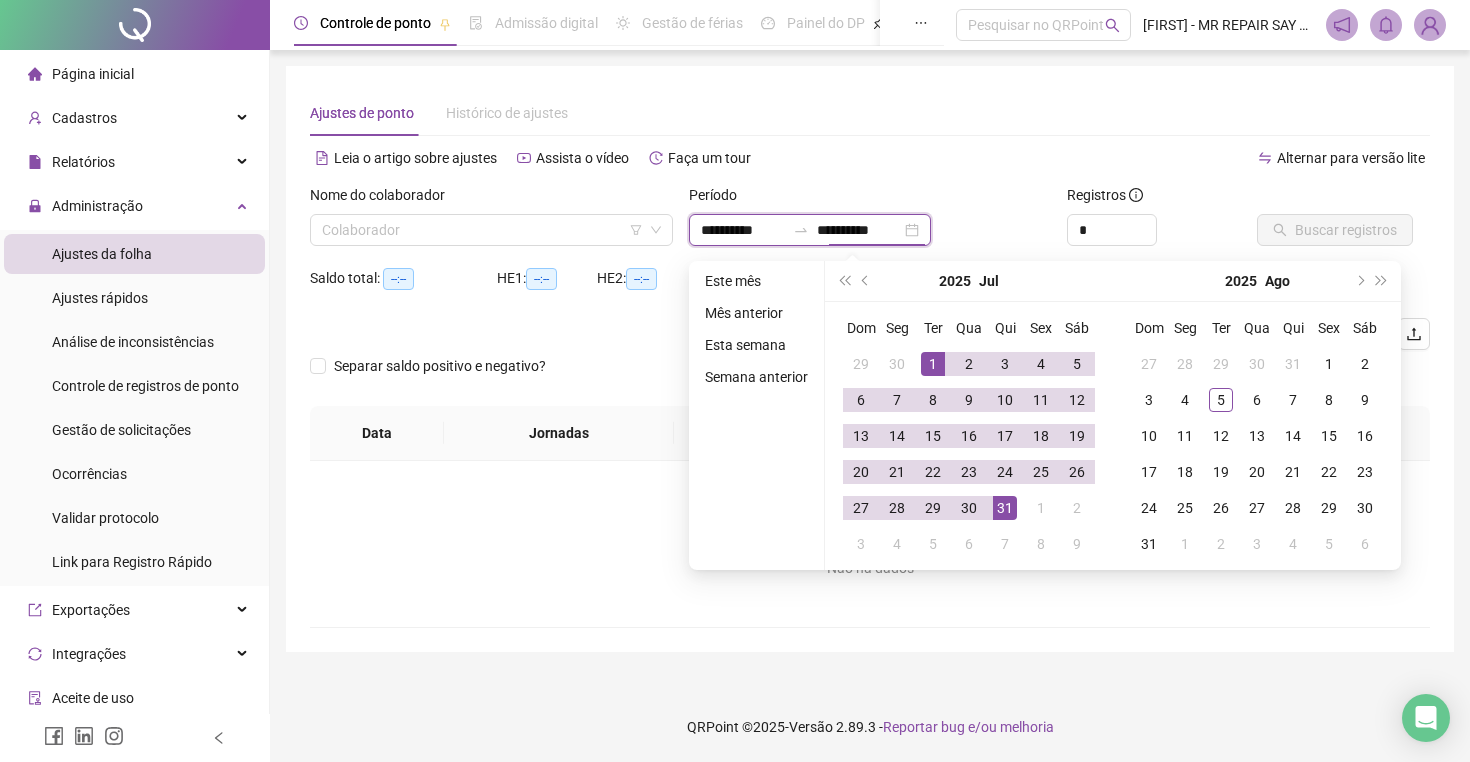 type on "**********" 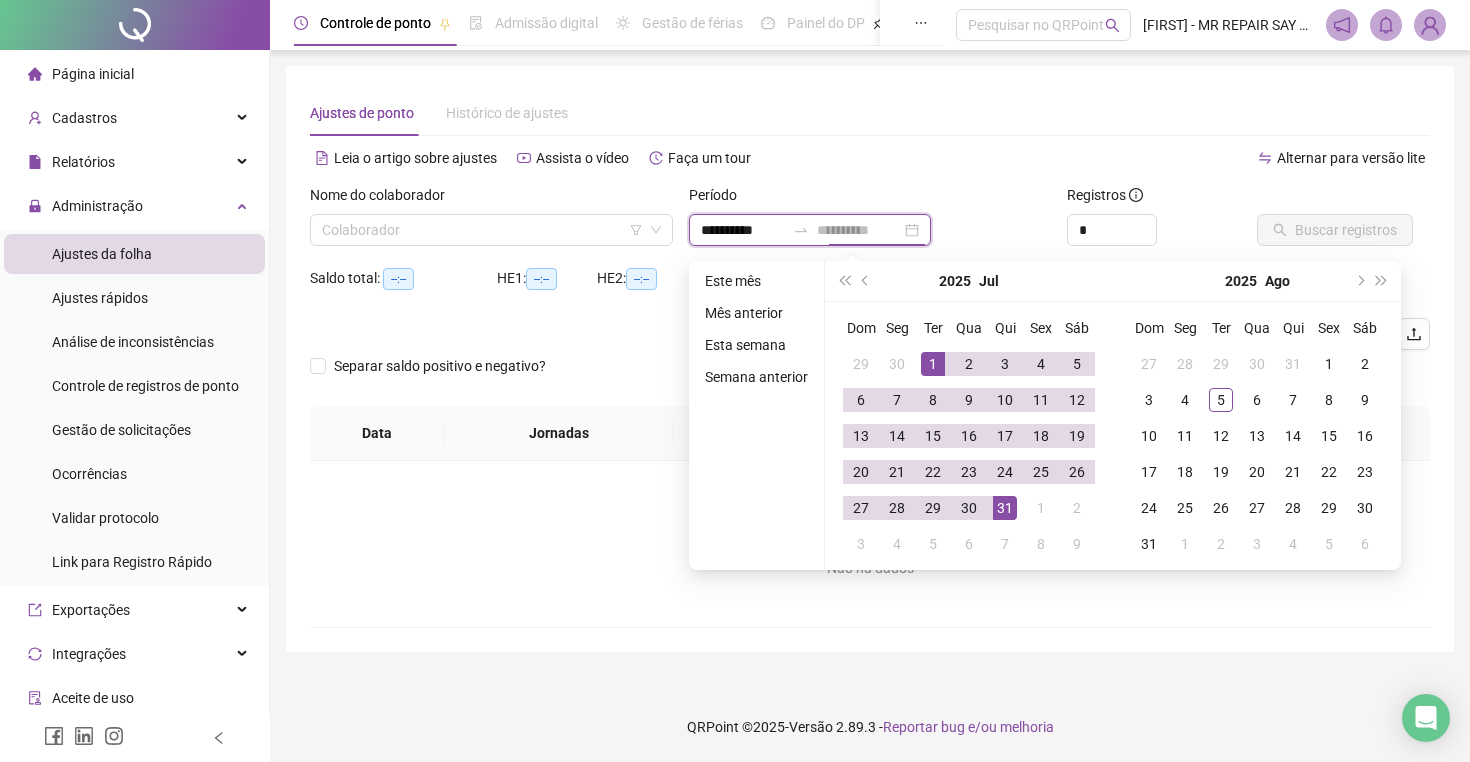 type on "**********" 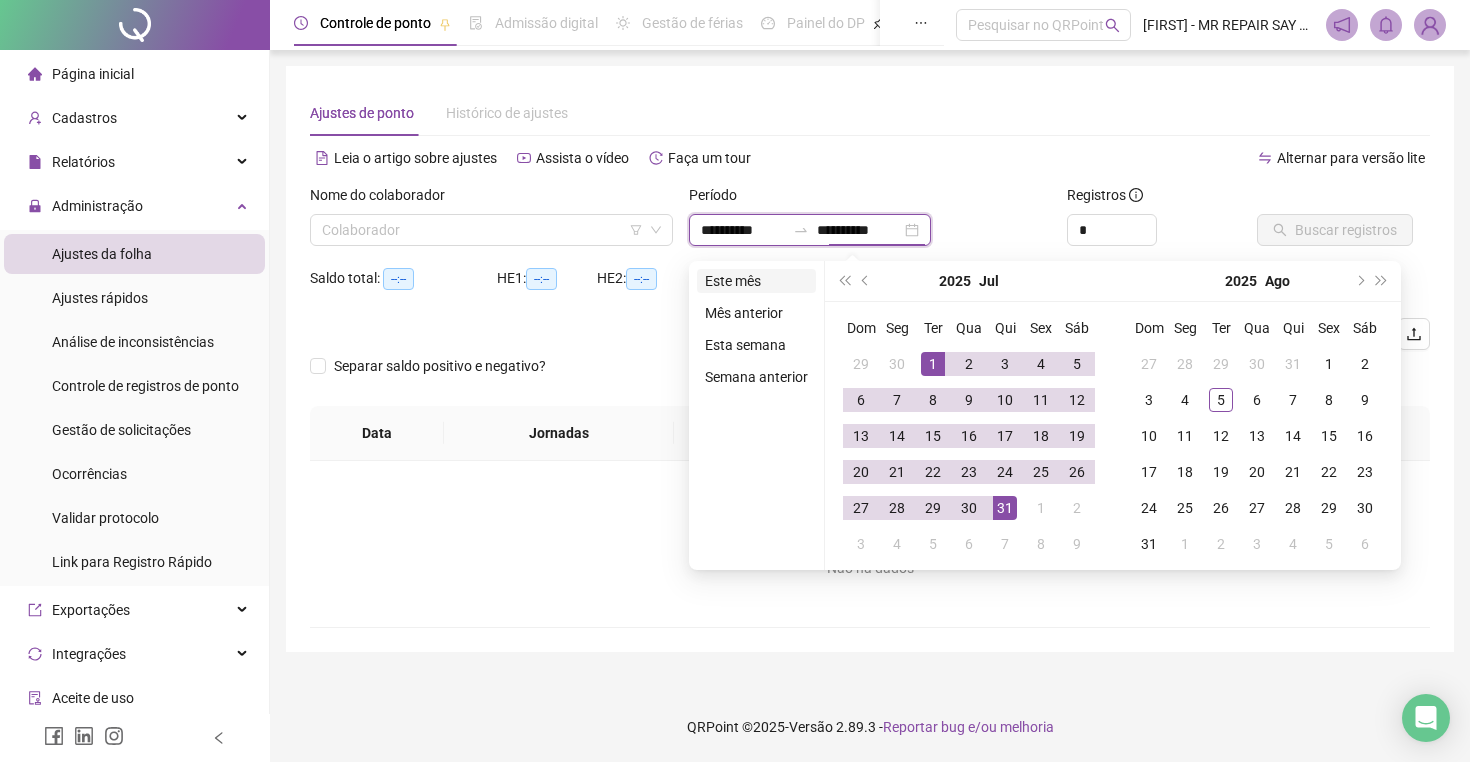 type on "**********" 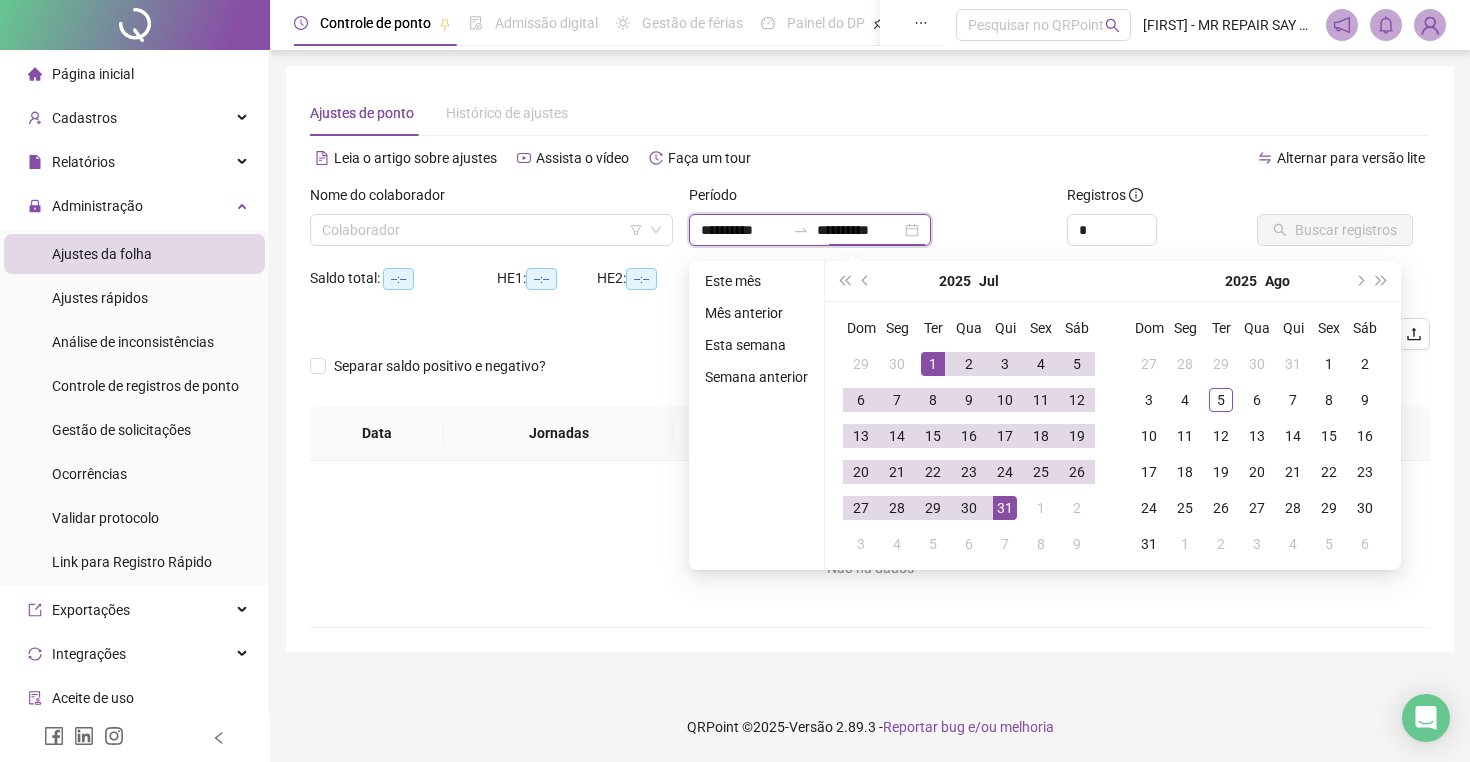 type on "**********" 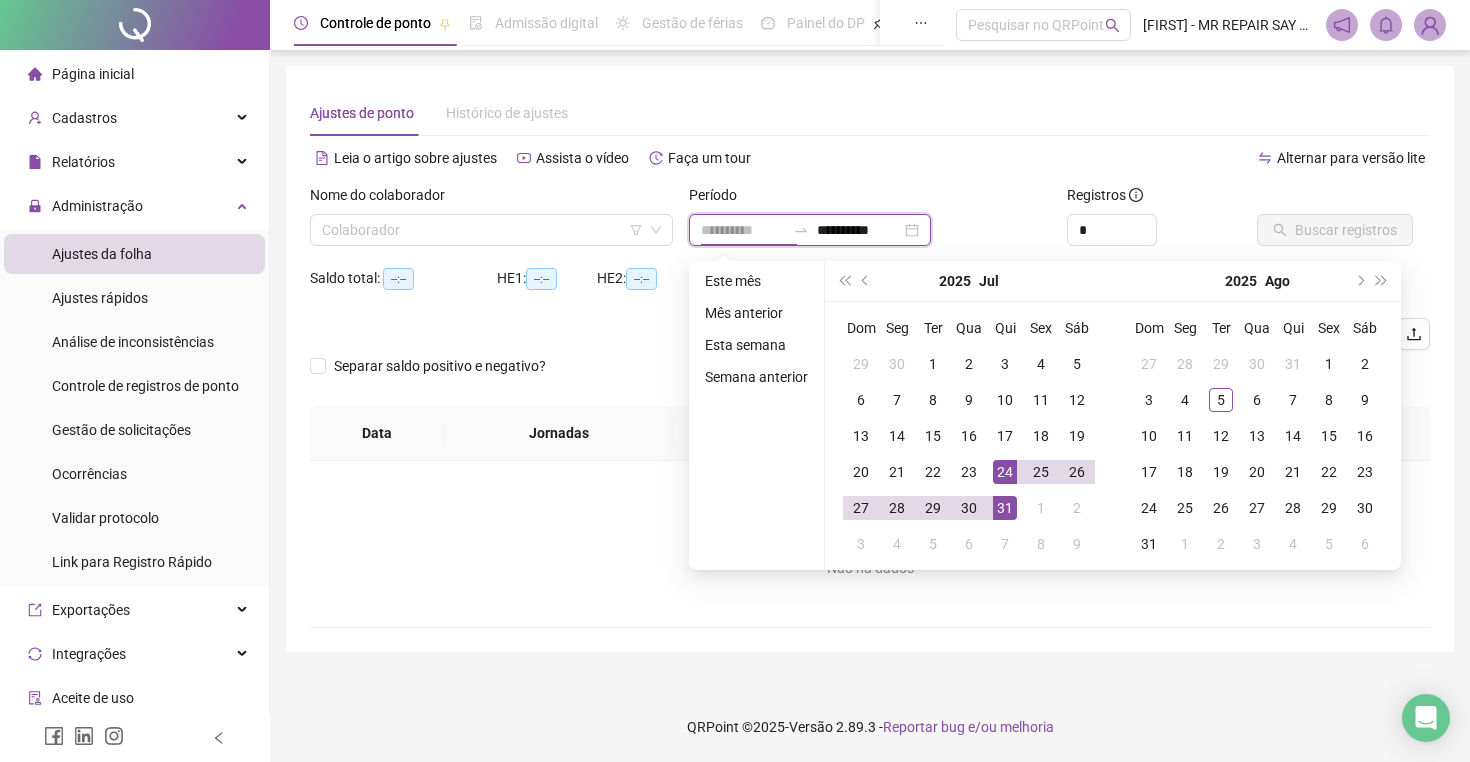 type on "**********" 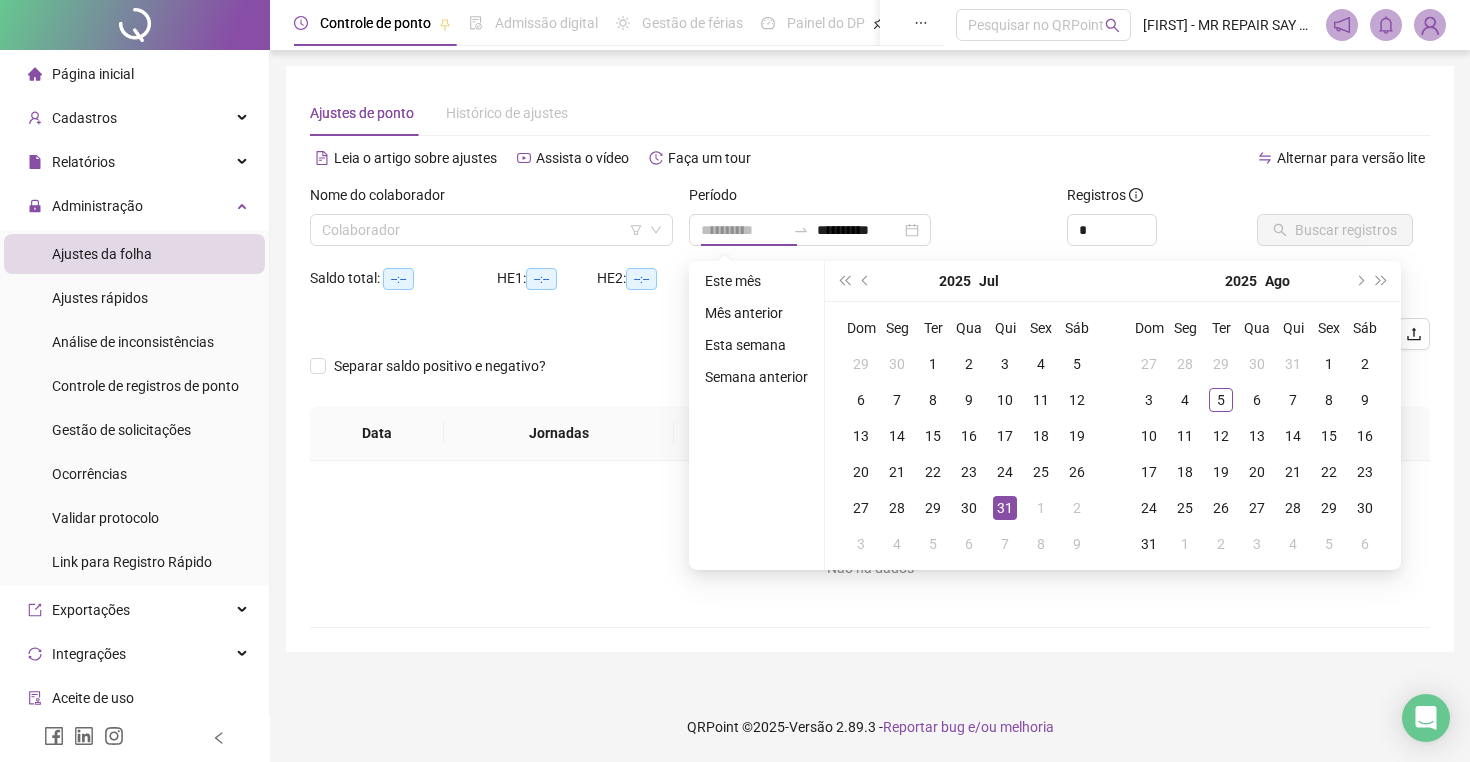click on "31" at bounding box center (1005, 508) 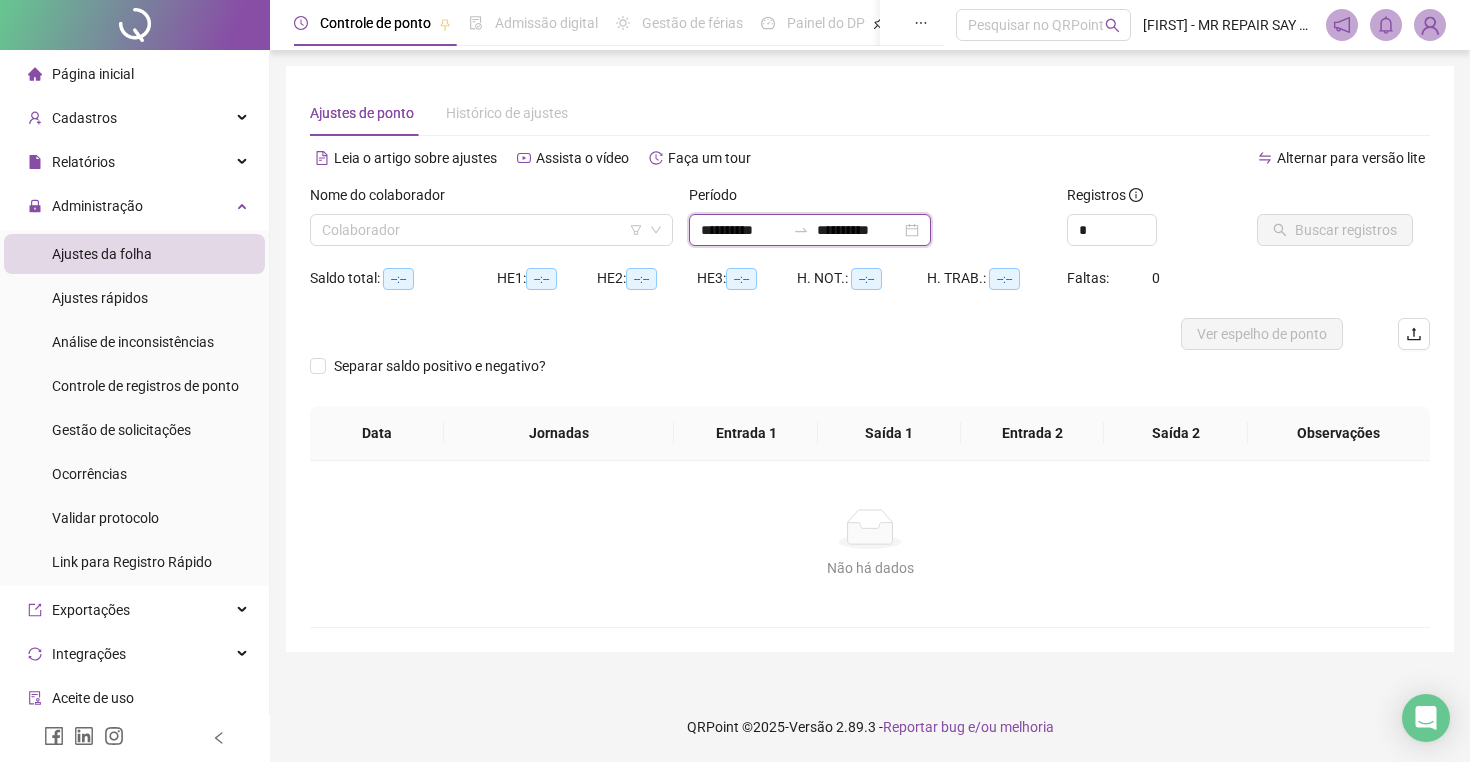 click on "**********" at bounding box center (859, 230) 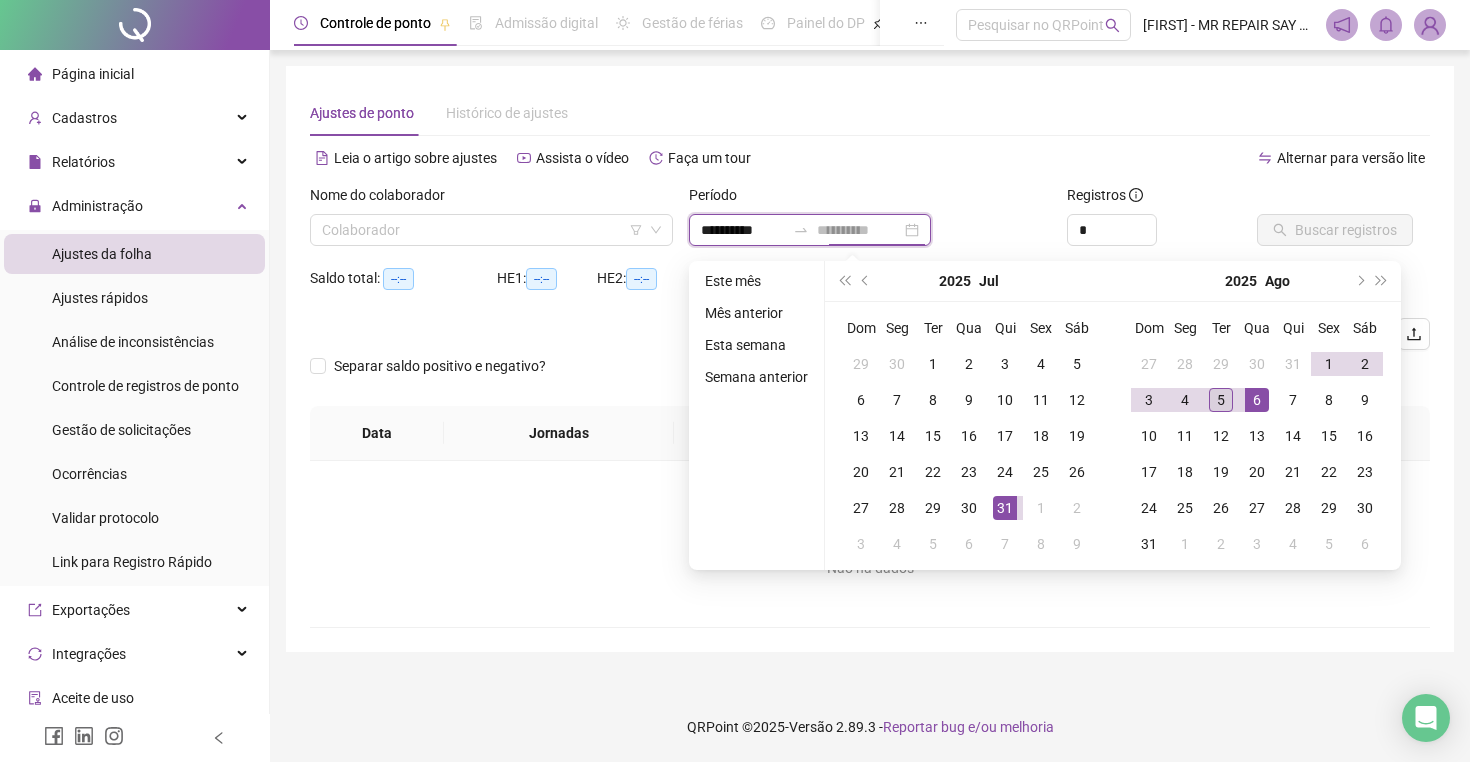 type on "**********" 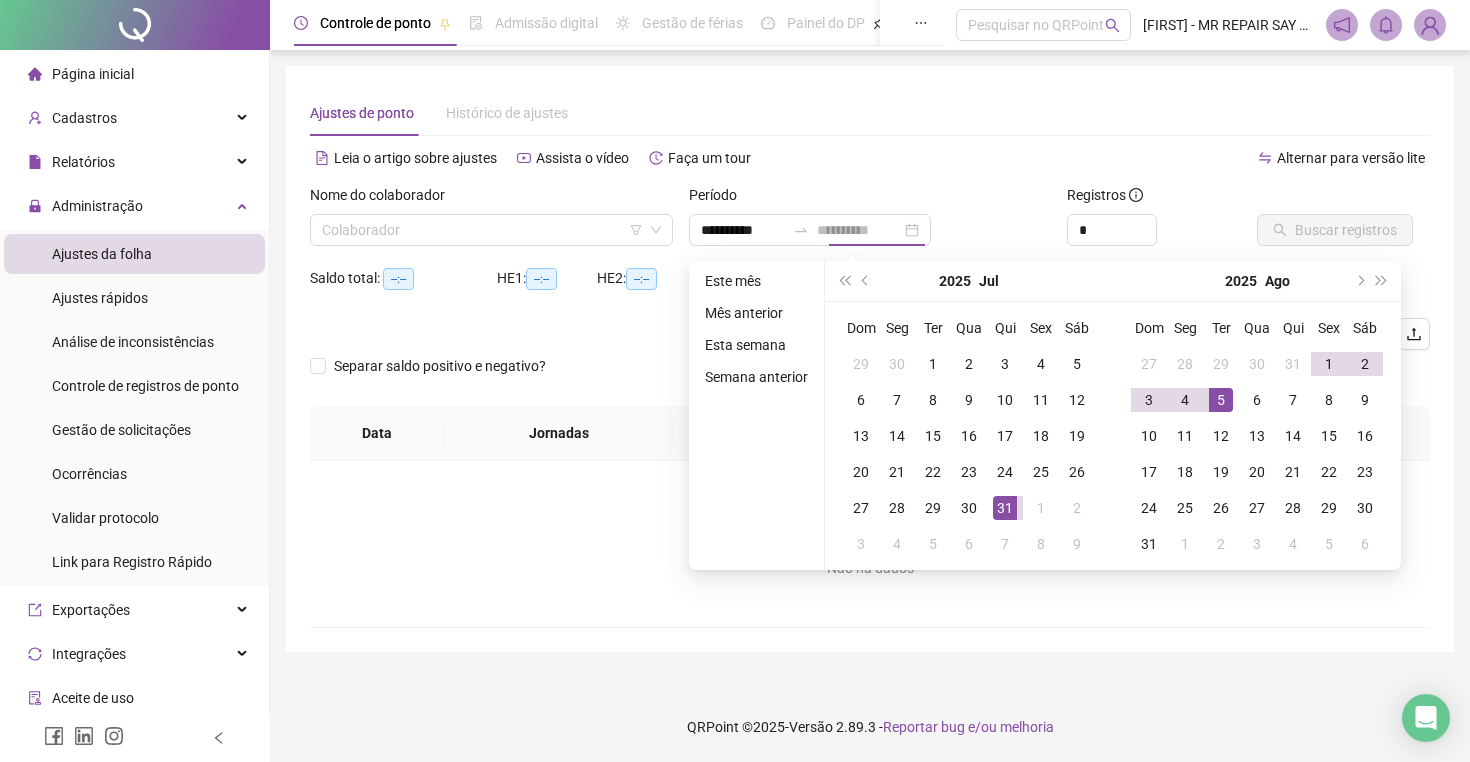 click on "5" at bounding box center (1221, 400) 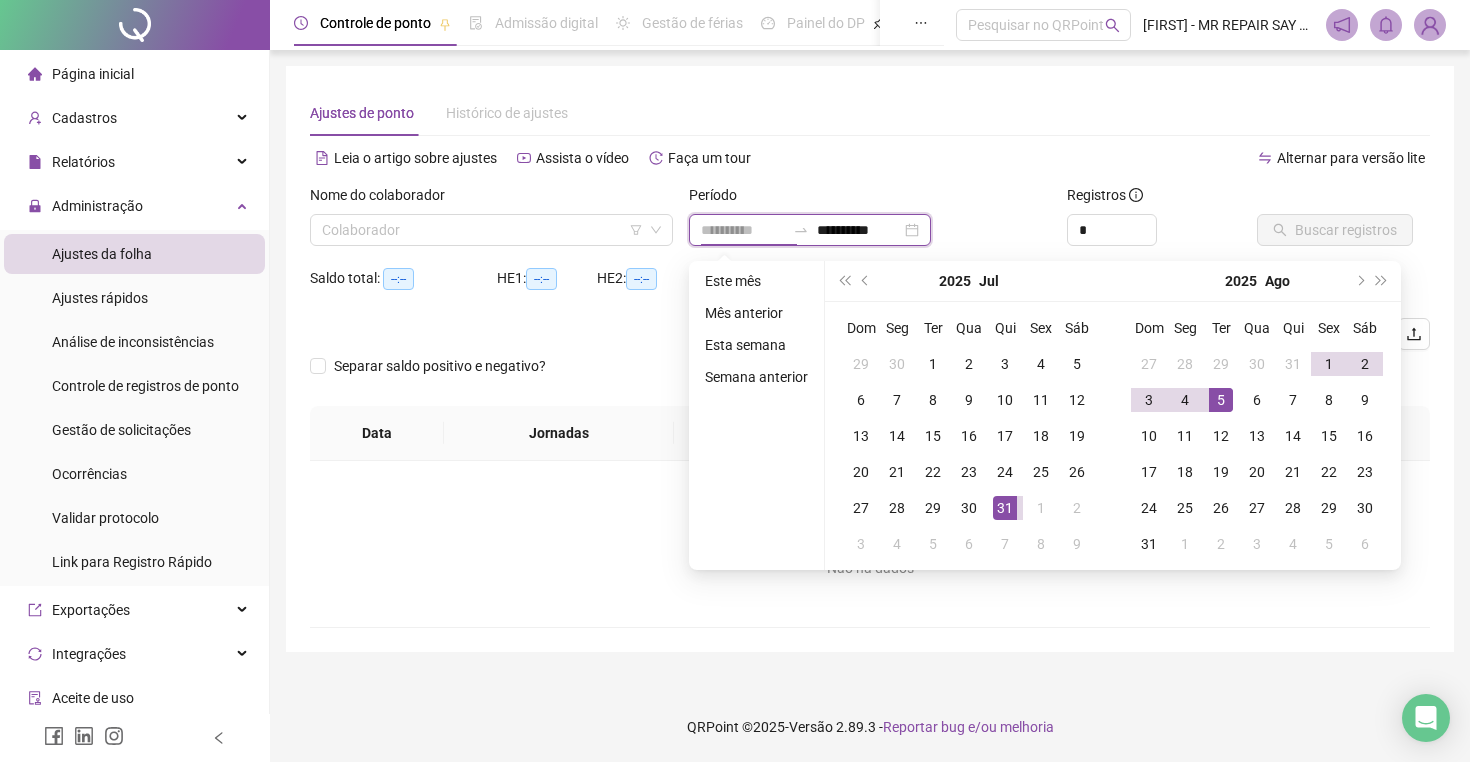 type on "**********" 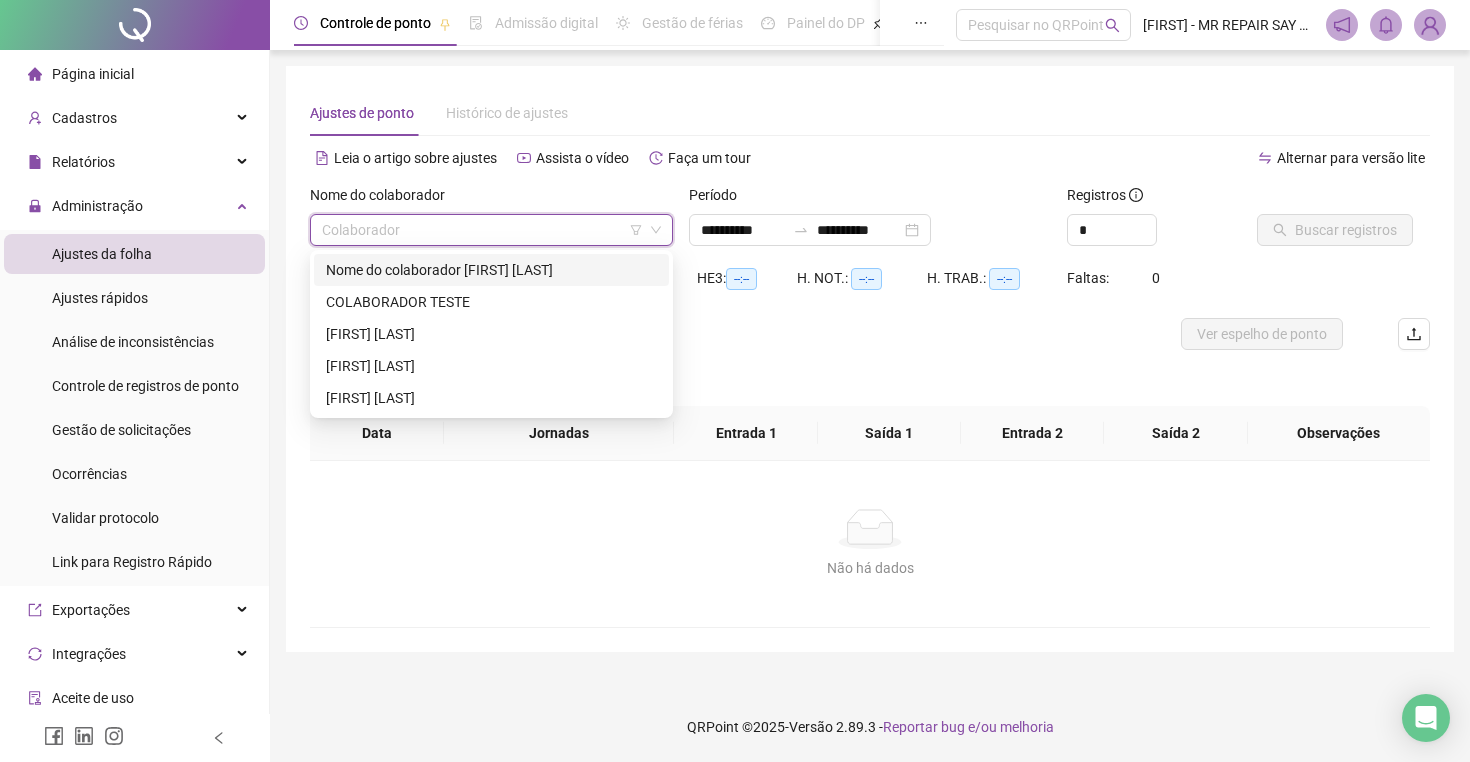 click at bounding box center (482, 230) 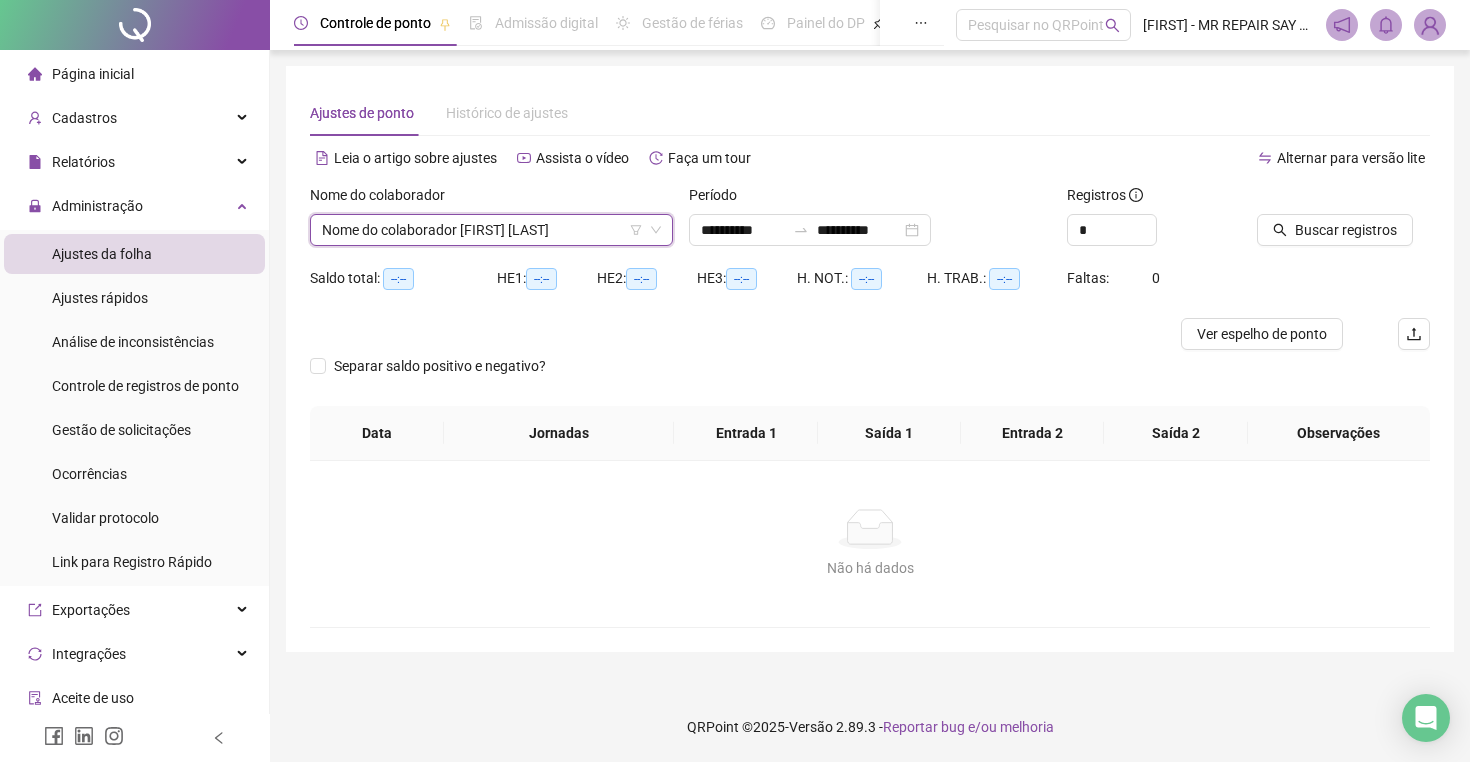 click on "Nome do colaborador [FIRST] [LAST]" at bounding box center (491, 230) 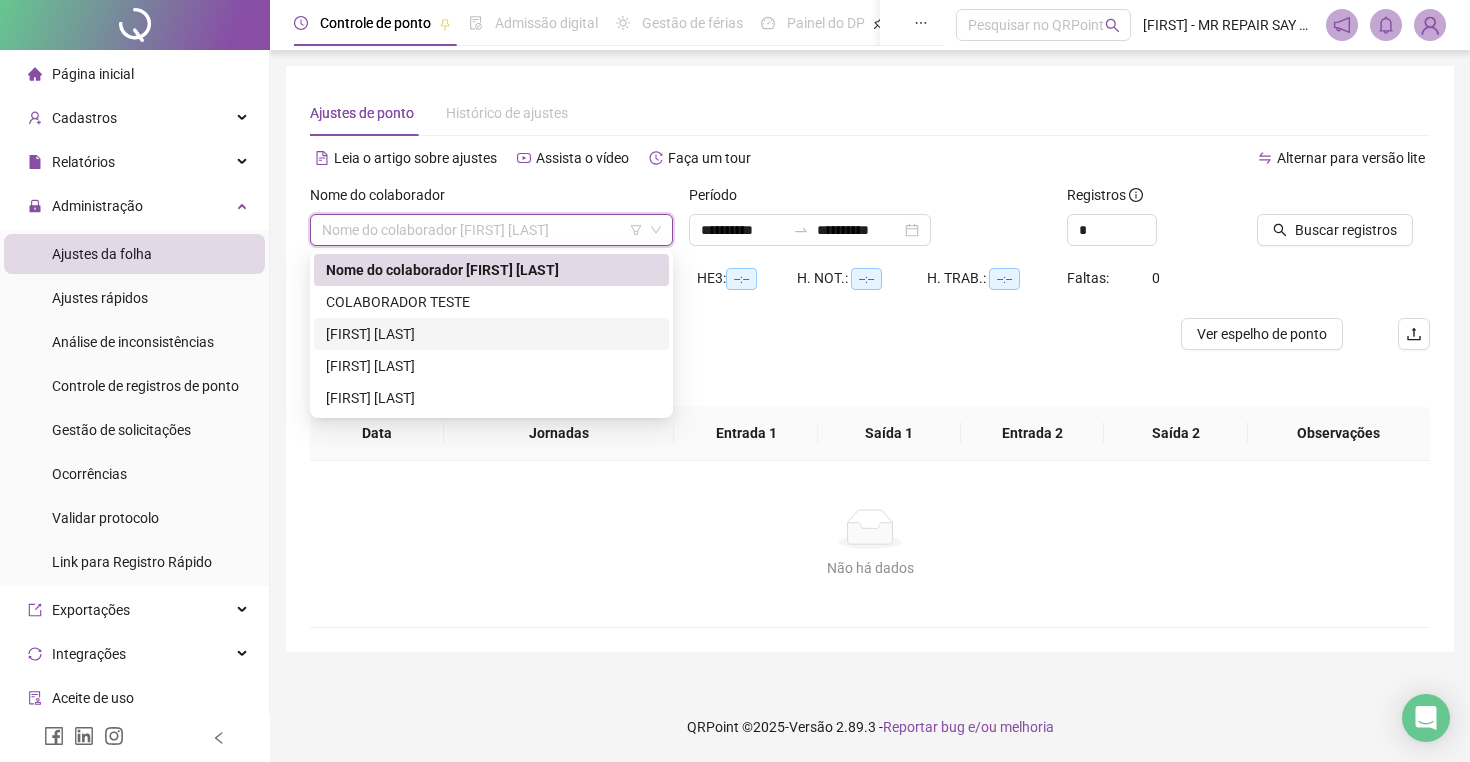 click on "[FIRST] [LAST]" at bounding box center [491, 334] 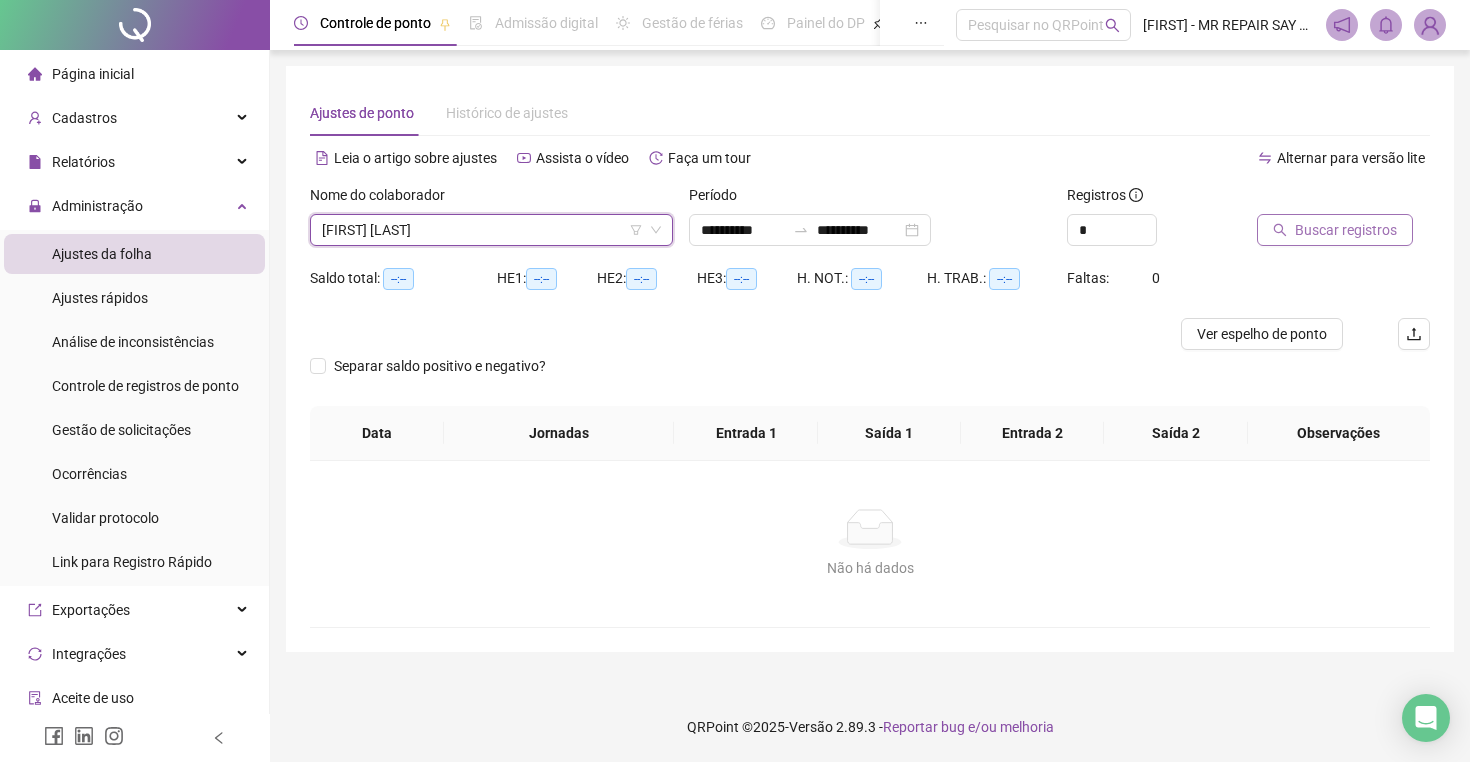 click on "Buscar registros" at bounding box center (1346, 230) 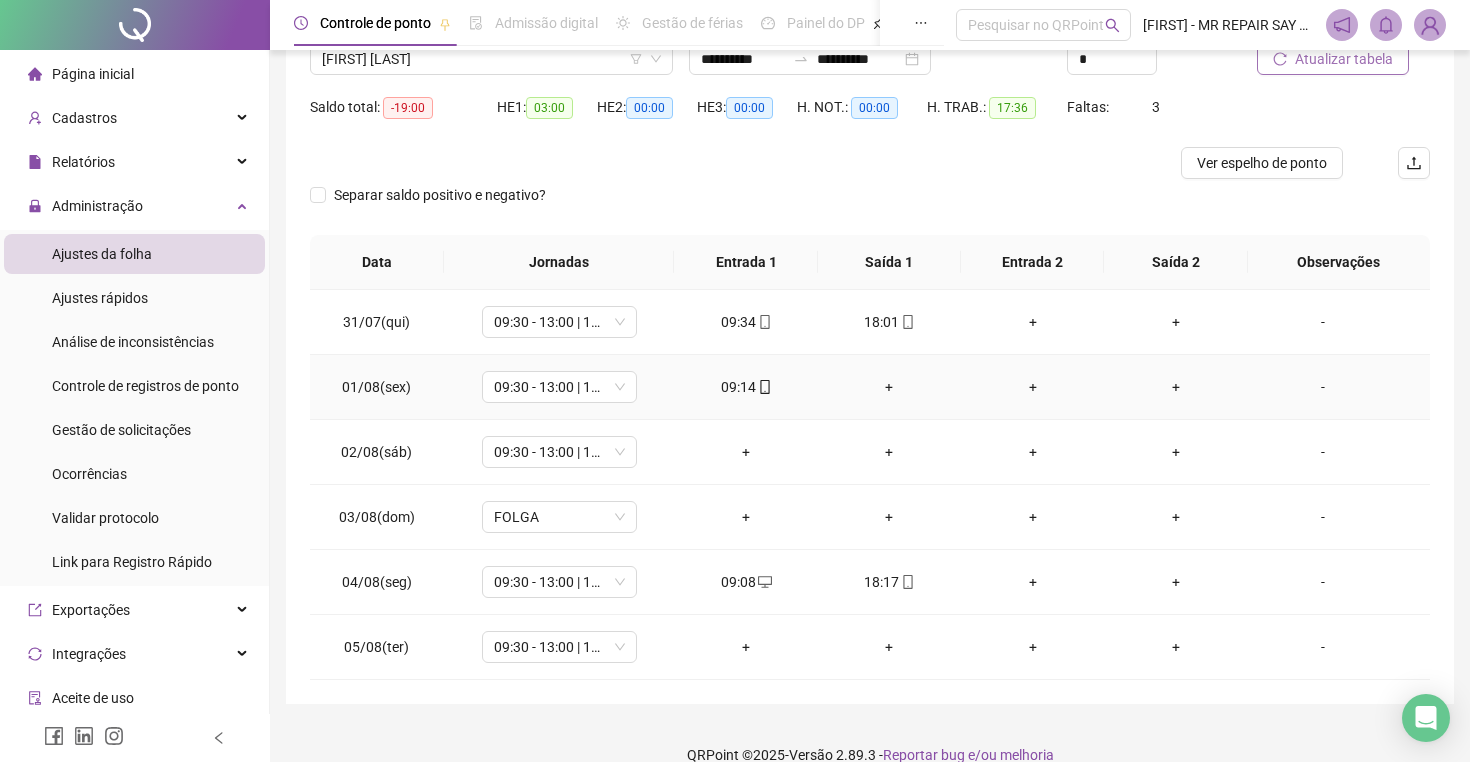 scroll, scrollTop: 199, scrollLeft: 0, axis: vertical 